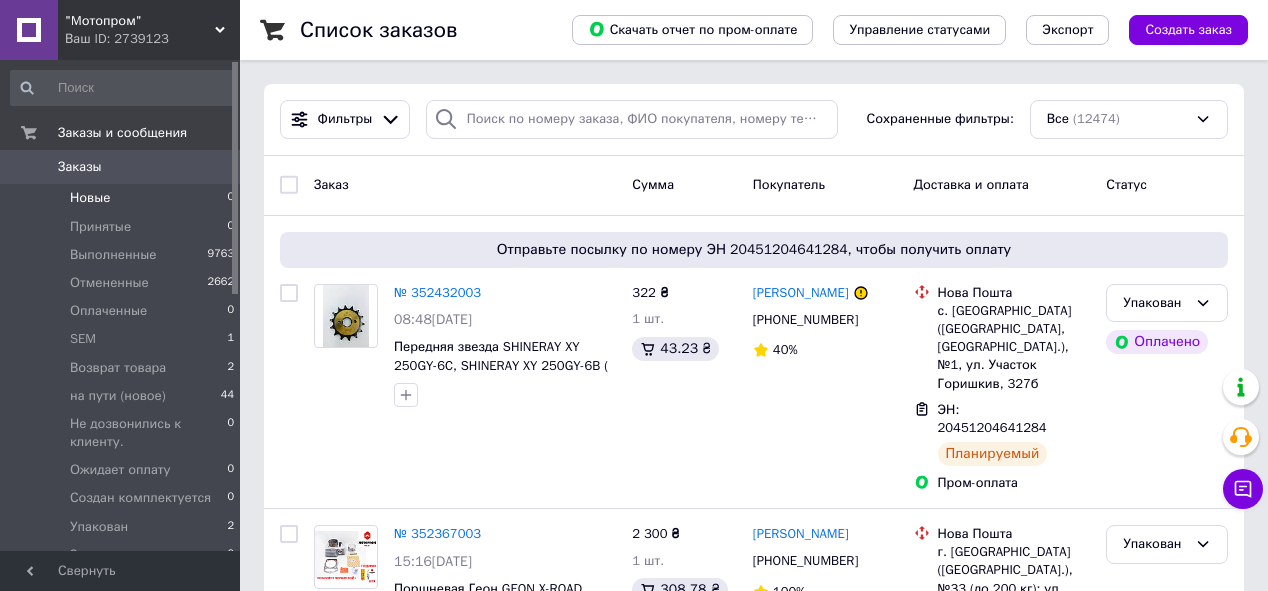 scroll, scrollTop: 0, scrollLeft: 0, axis: both 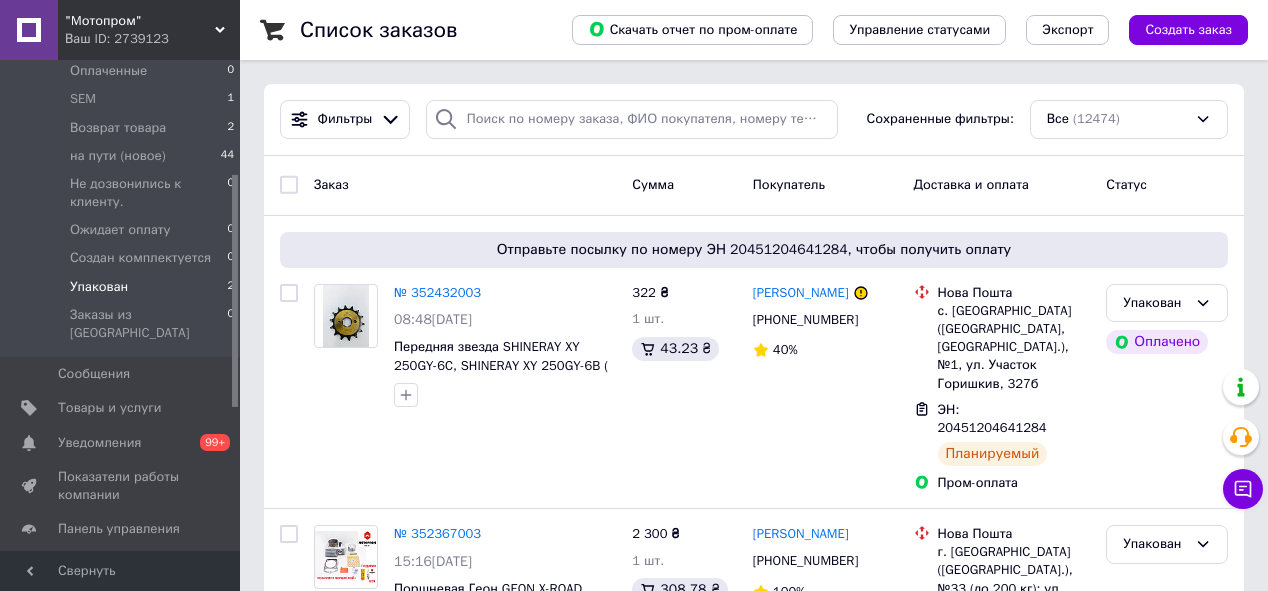 click on "Упакован" at bounding box center (99, 287) 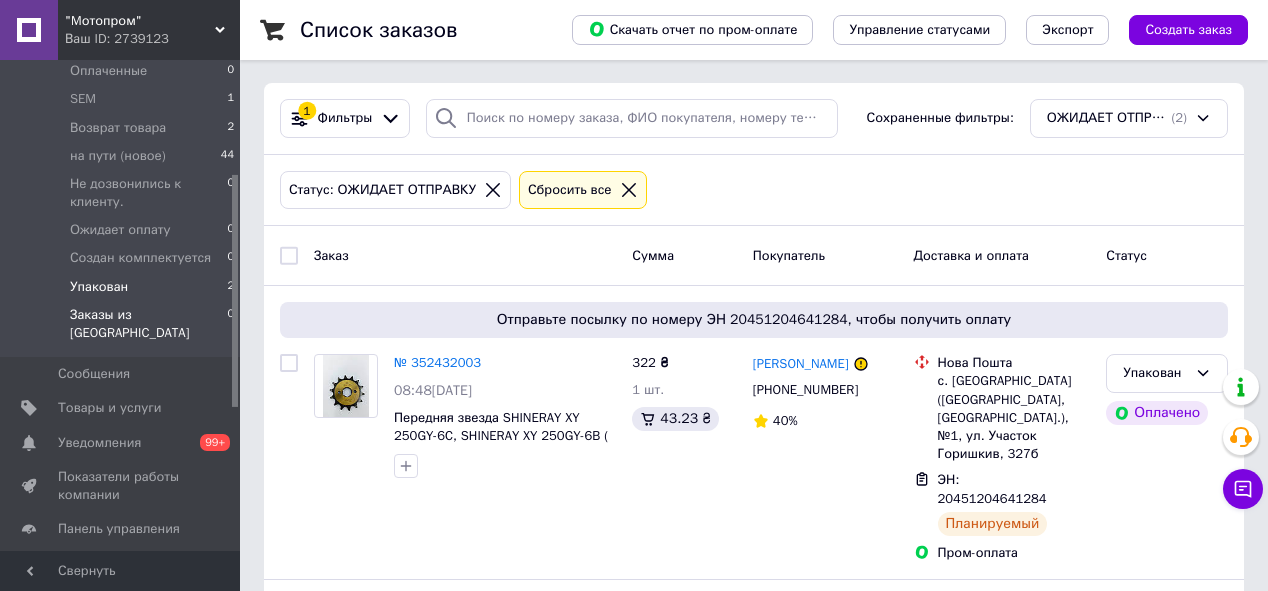 scroll, scrollTop: 0, scrollLeft: 0, axis: both 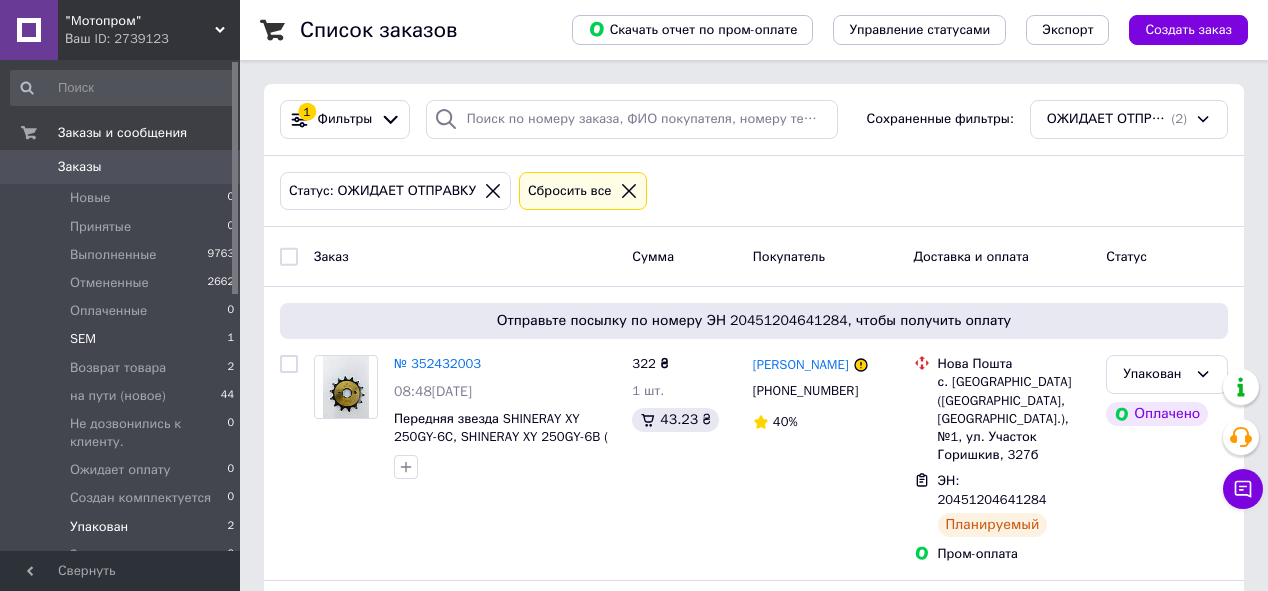 click on "SEM 1" at bounding box center (123, 339) 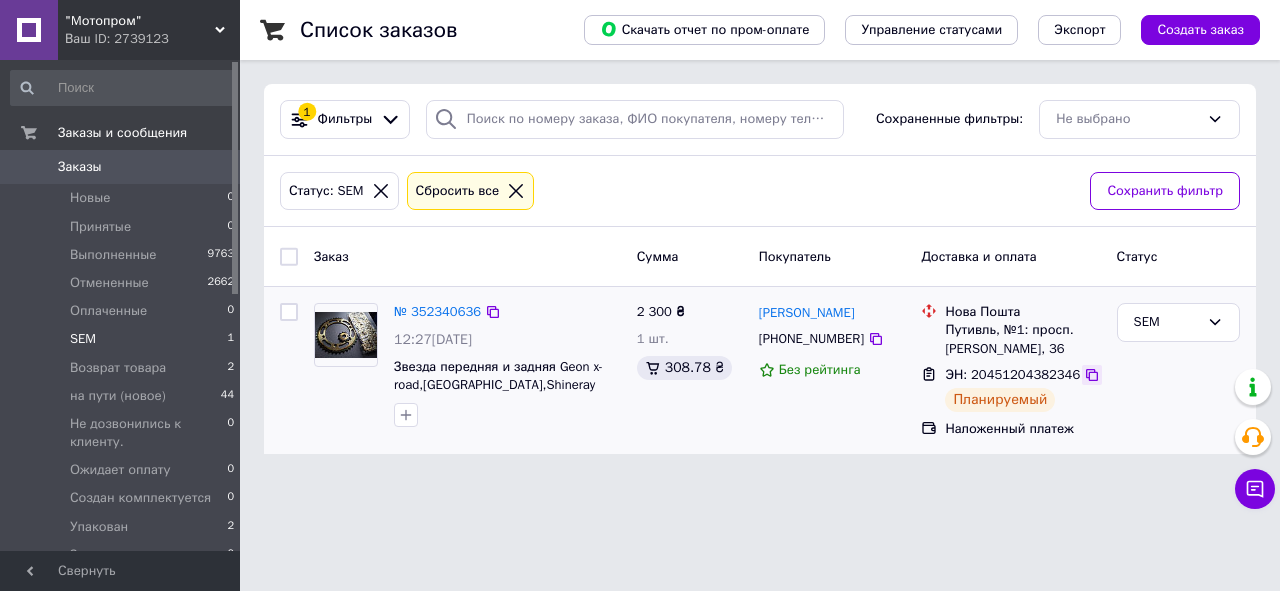 click 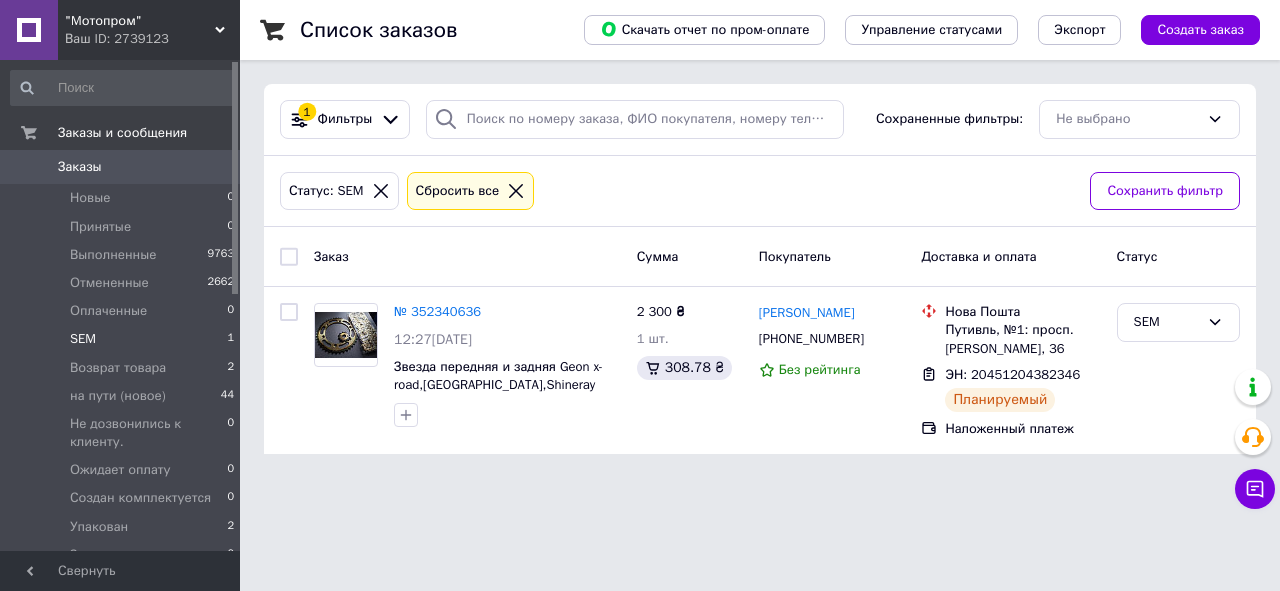 click on "SEM 1" at bounding box center (123, 339) 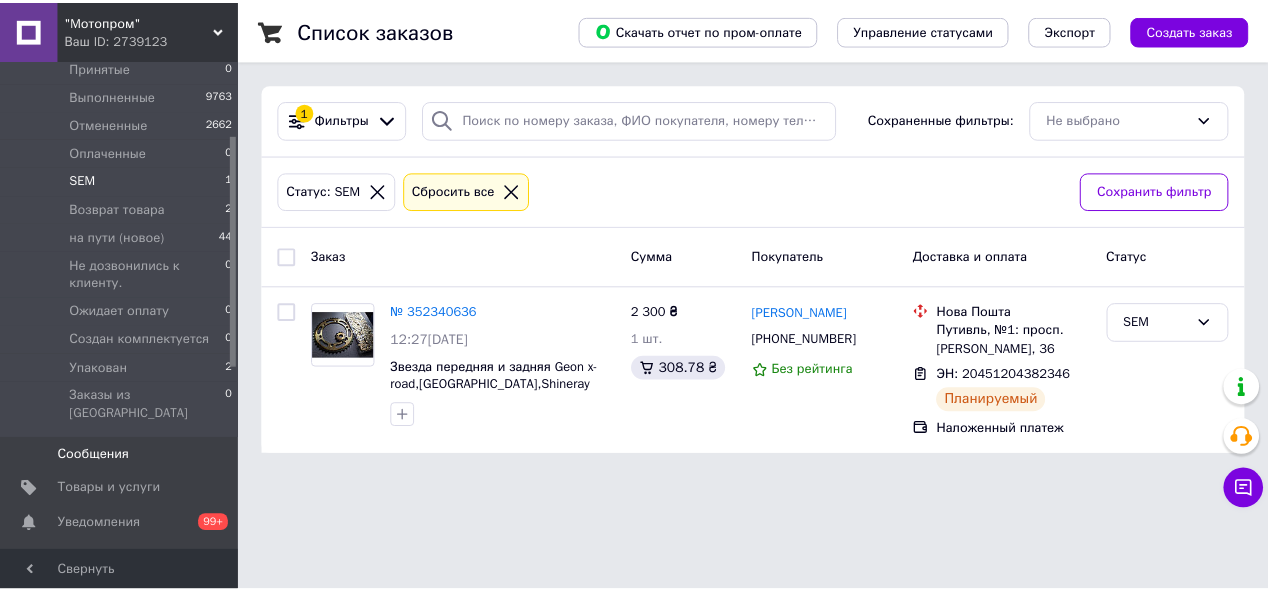 scroll, scrollTop: 160, scrollLeft: 0, axis: vertical 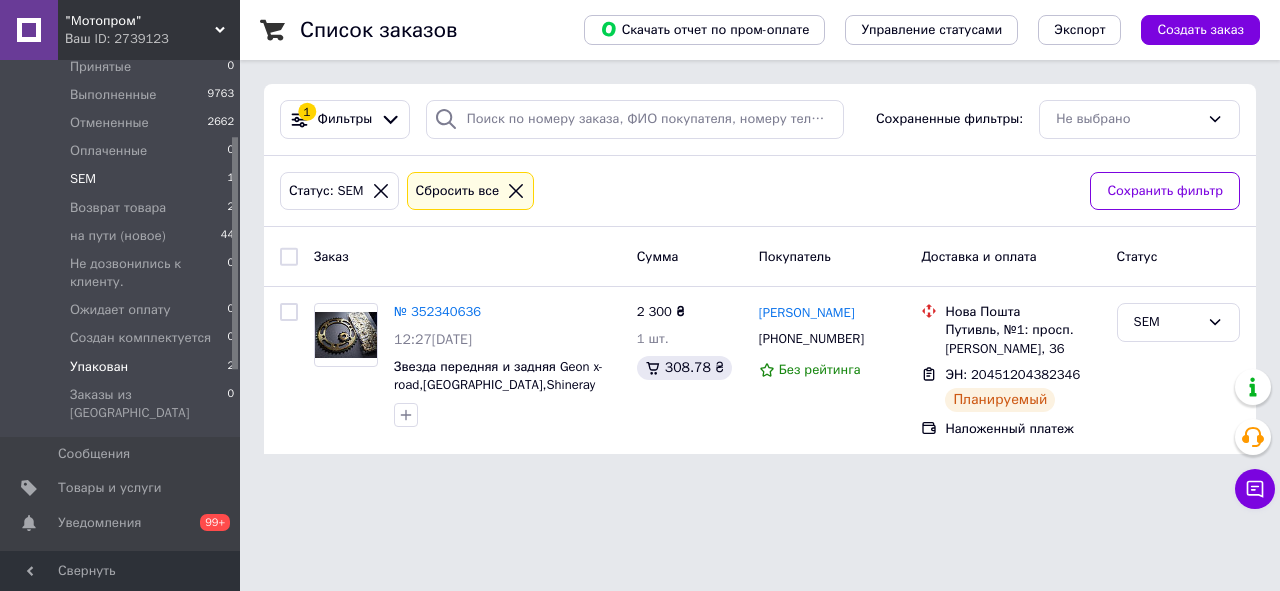 click on "Упакован 2" at bounding box center [123, 367] 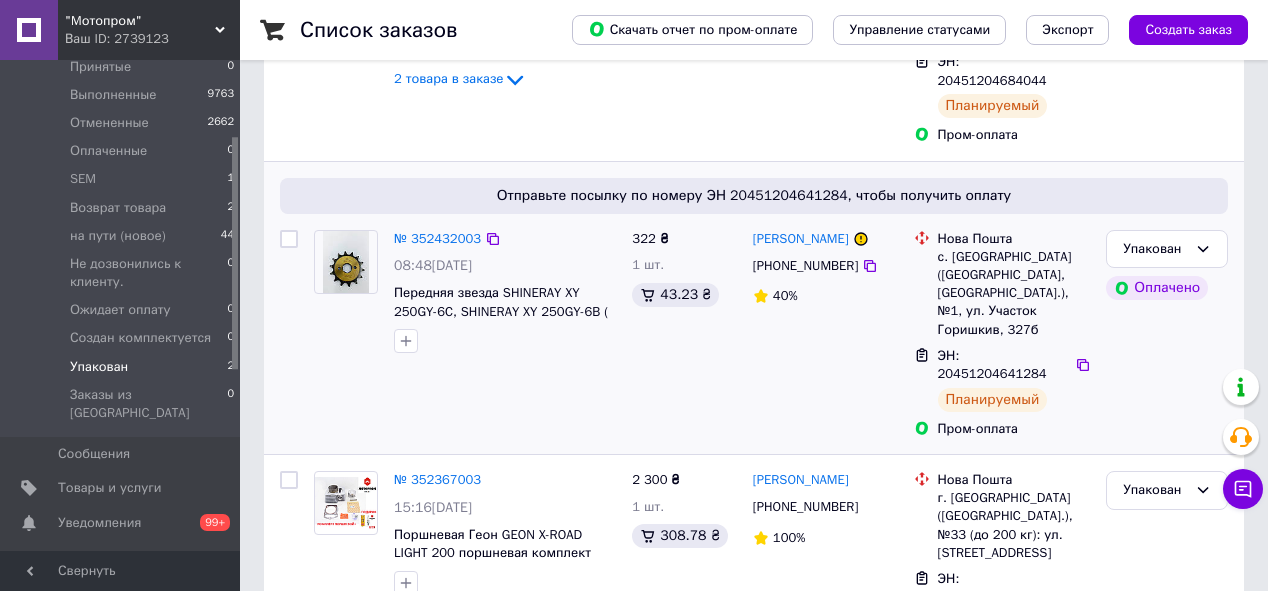 scroll, scrollTop: 453, scrollLeft: 0, axis: vertical 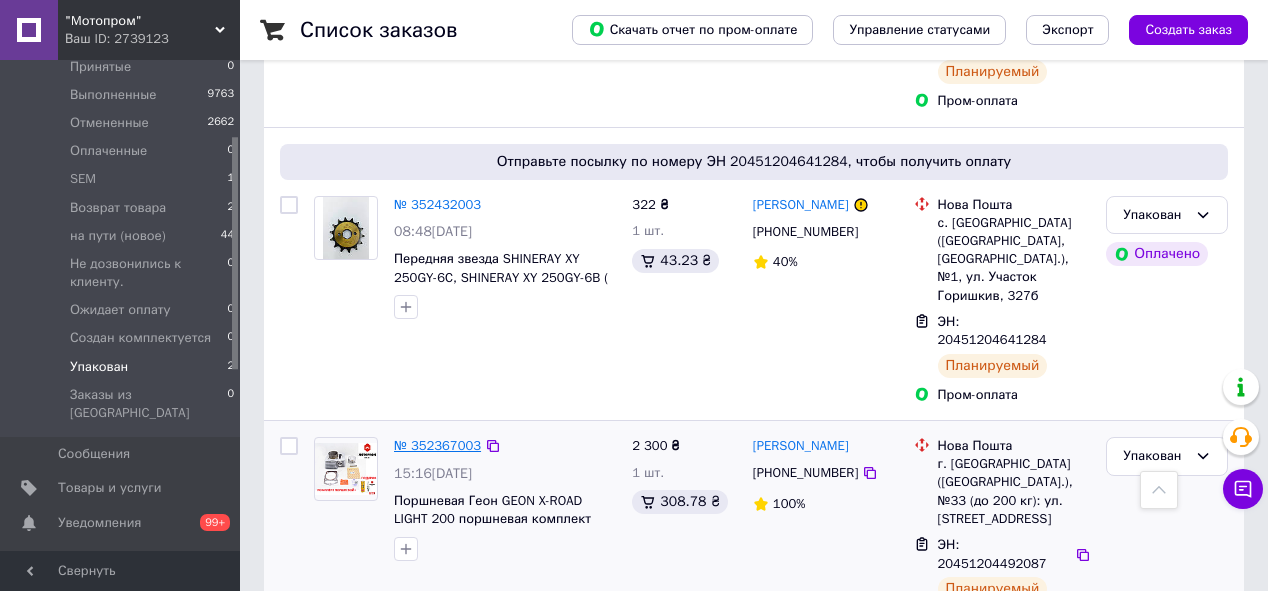 click on "№ 352367003" at bounding box center [437, 445] 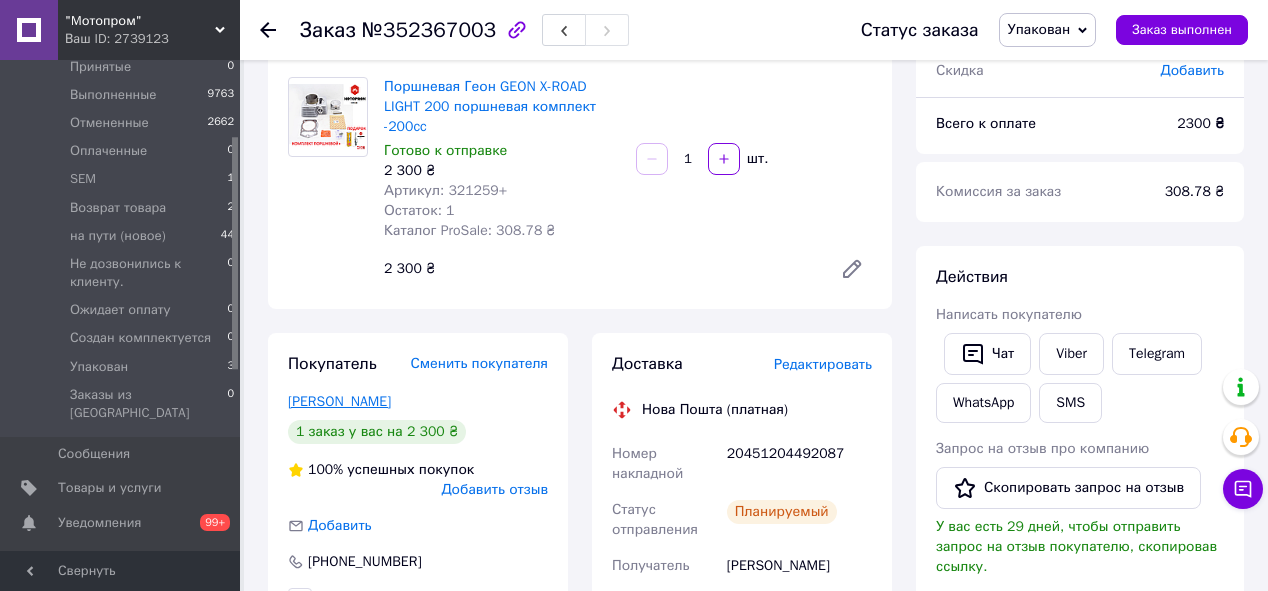 scroll, scrollTop: 160, scrollLeft: 0, axis: vertical 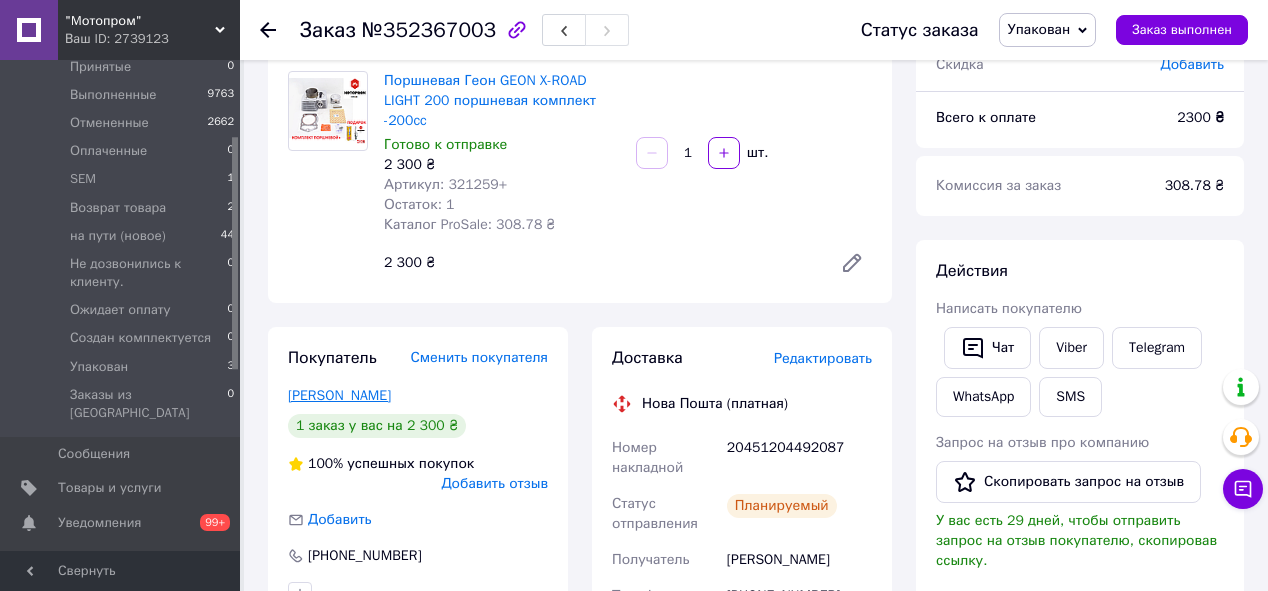 click on "[PERSON_NAME]" at bounding box center (339, 395) 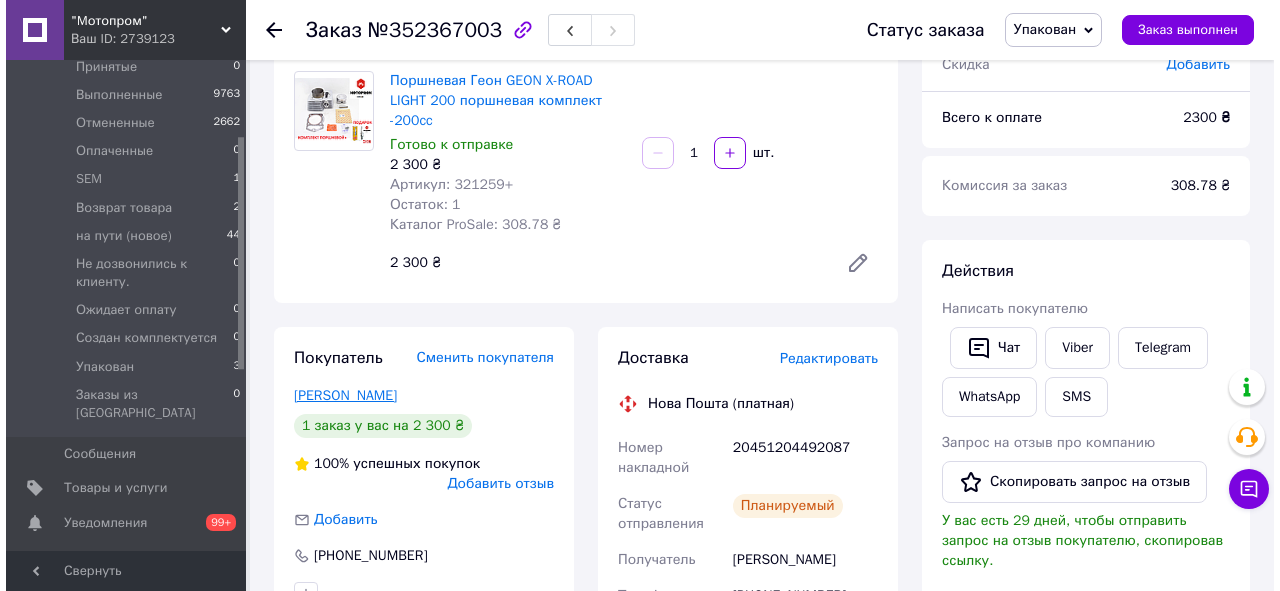 scroll, scrollTop: 0, scrollLeft: 0, axis: both 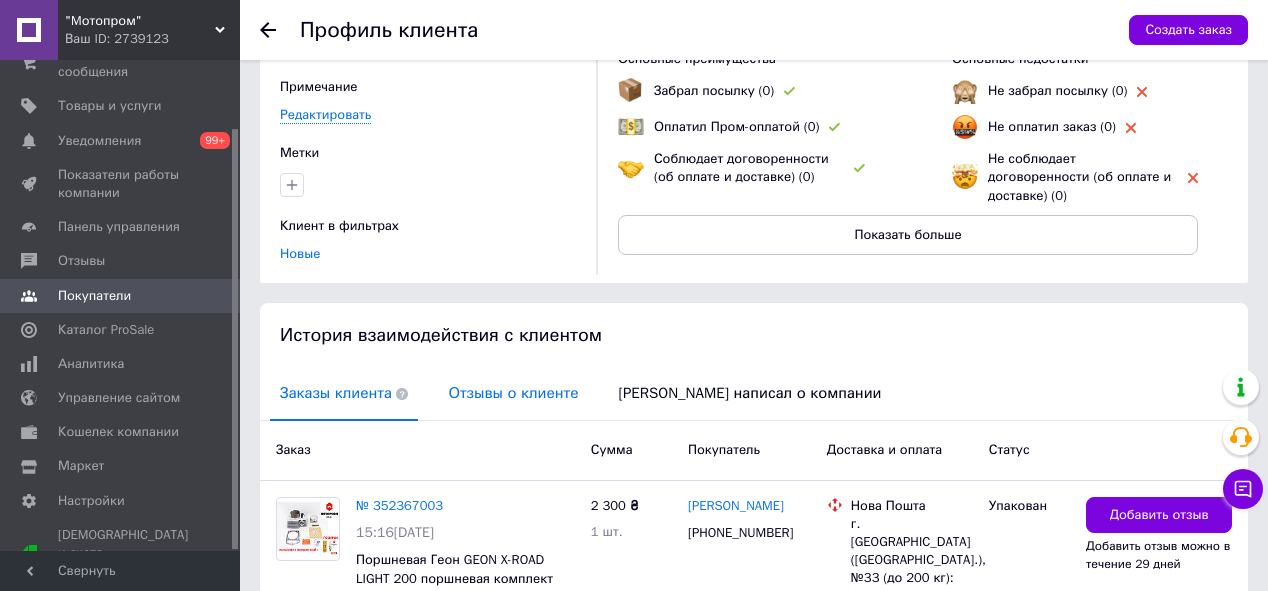 click on "Отзывы о клиенте" at bounding box center [513, 393] 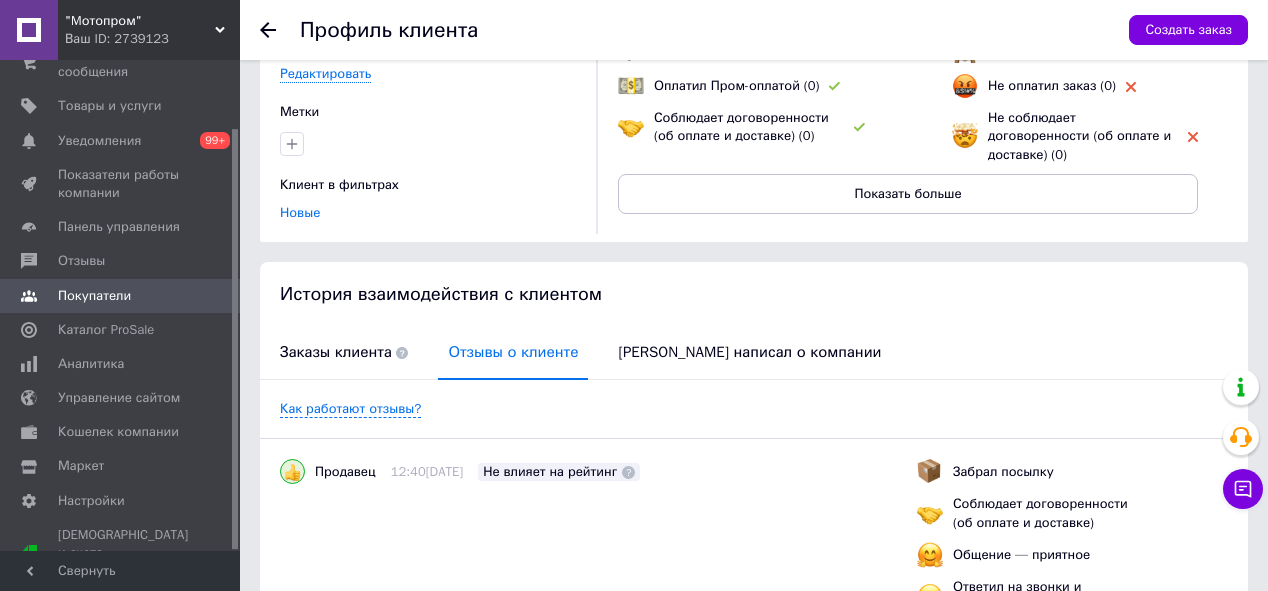 scroll, scrollTop: 199, scrollLeft: 0, axis: vertical 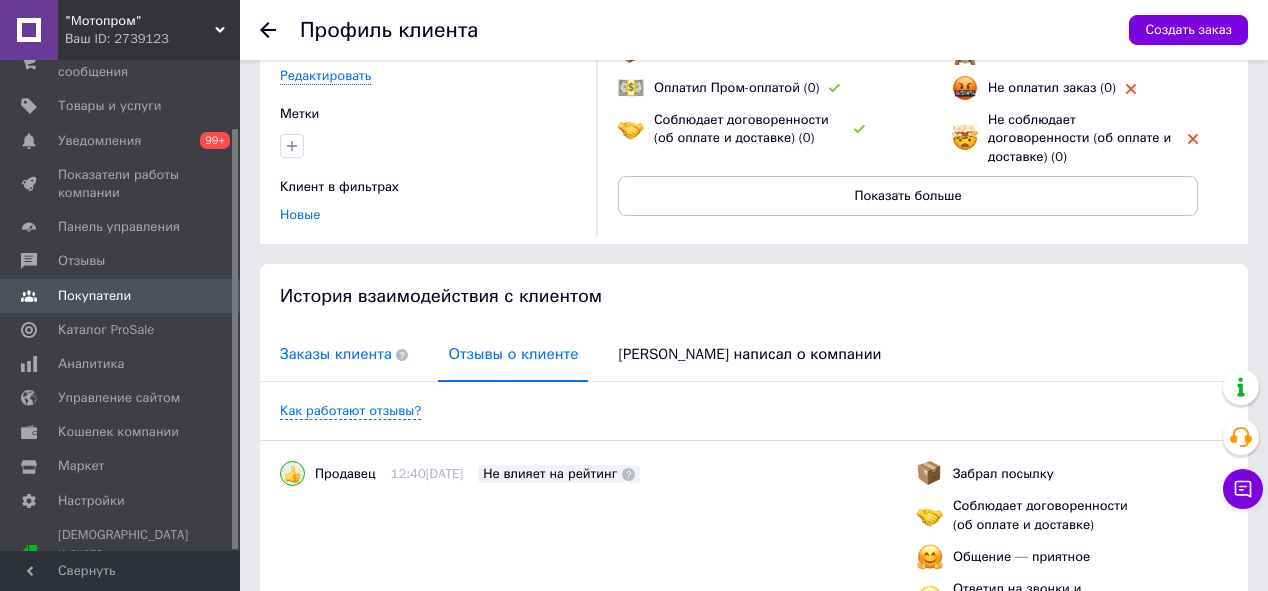 click on "Заказы клиента" at bounding box center (344, 354) 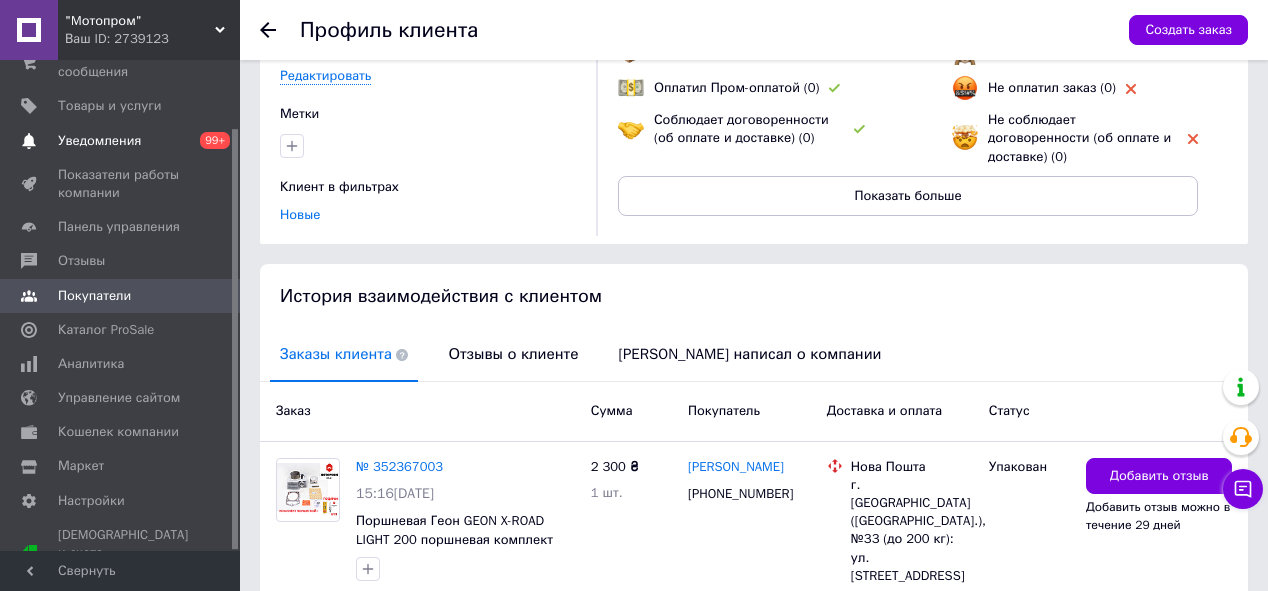 click on "Уведомления" at bounding box center (99, 141) 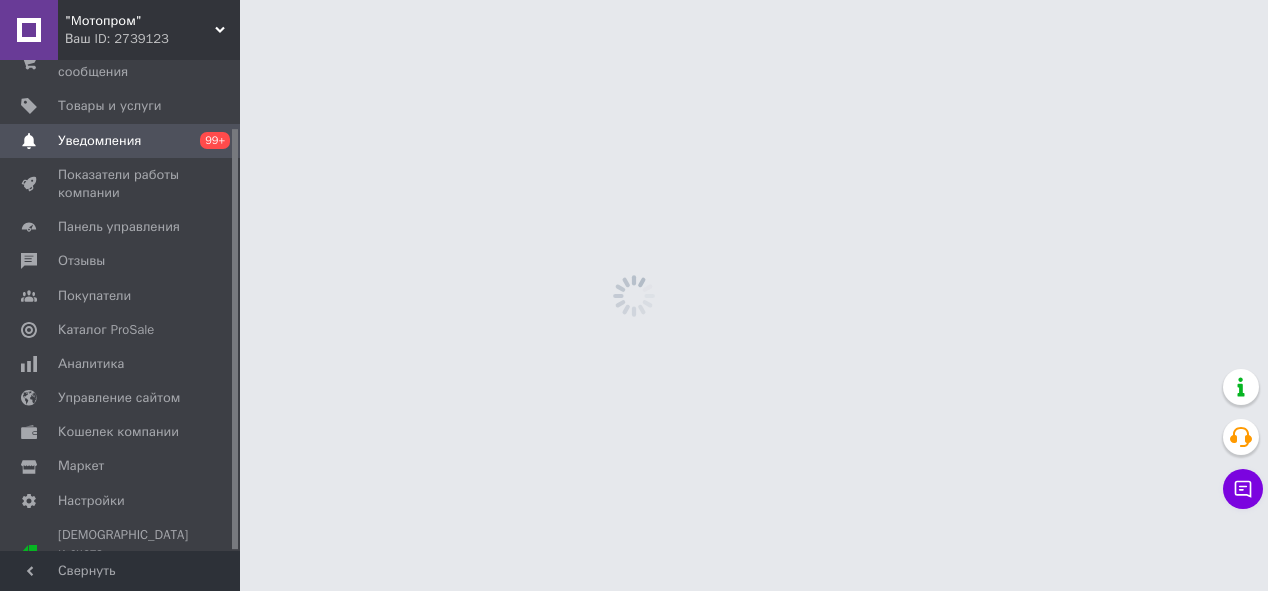 scroll, scrollTop: 0, scrollLeft: 0, axis: both 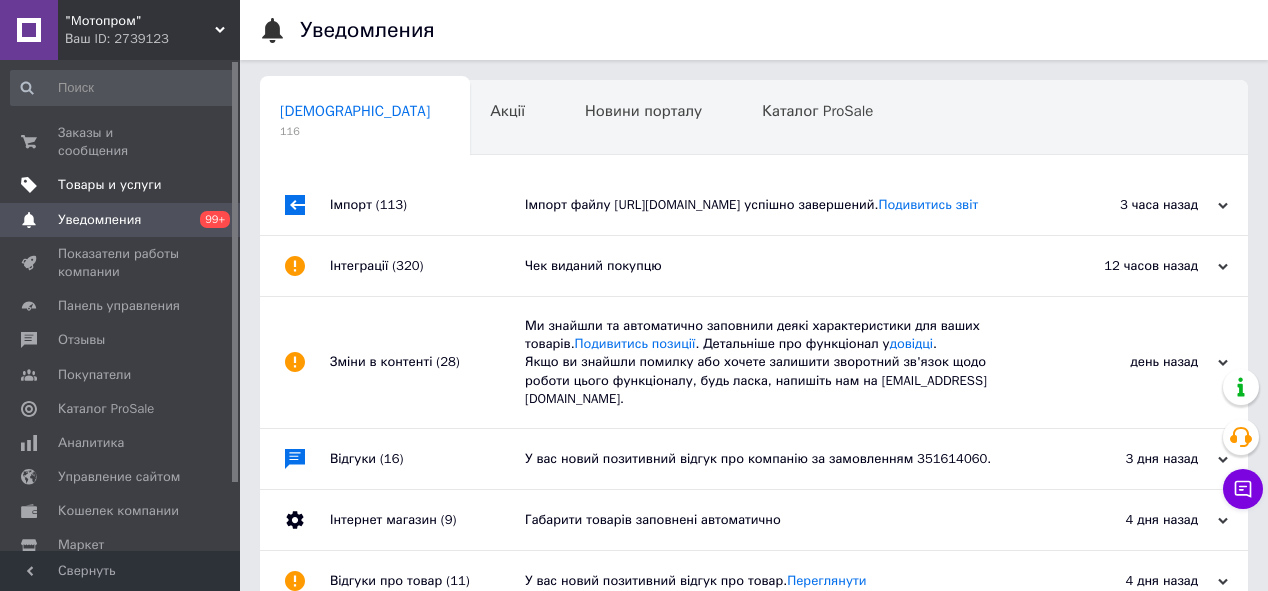 click on "Товары и услуги" at bounding box center (121, 185) 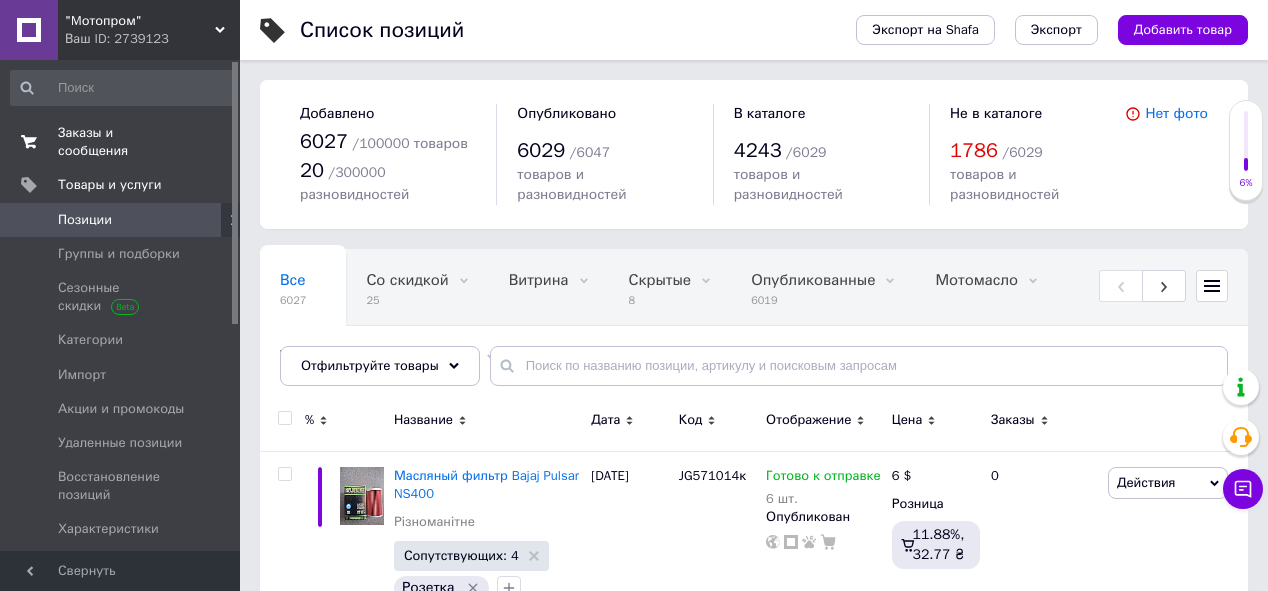 click on "Заказы и сообщения 0 0" at bounding box center (123, 142) 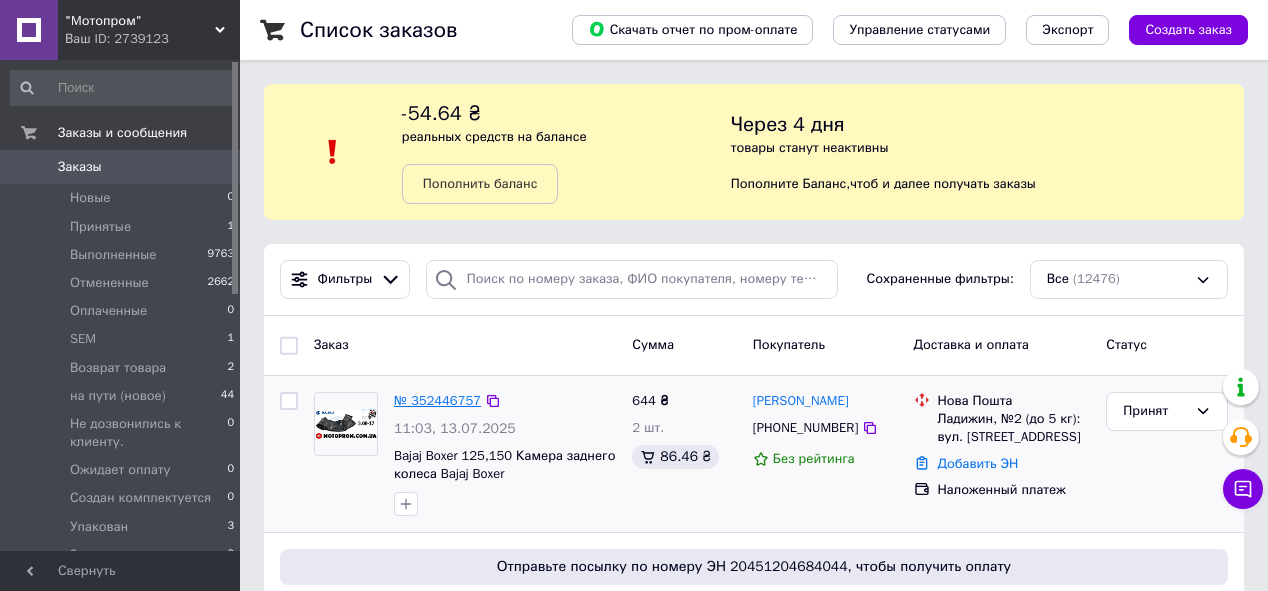 click on "№ 352446757" at bounding box center [437, 400] 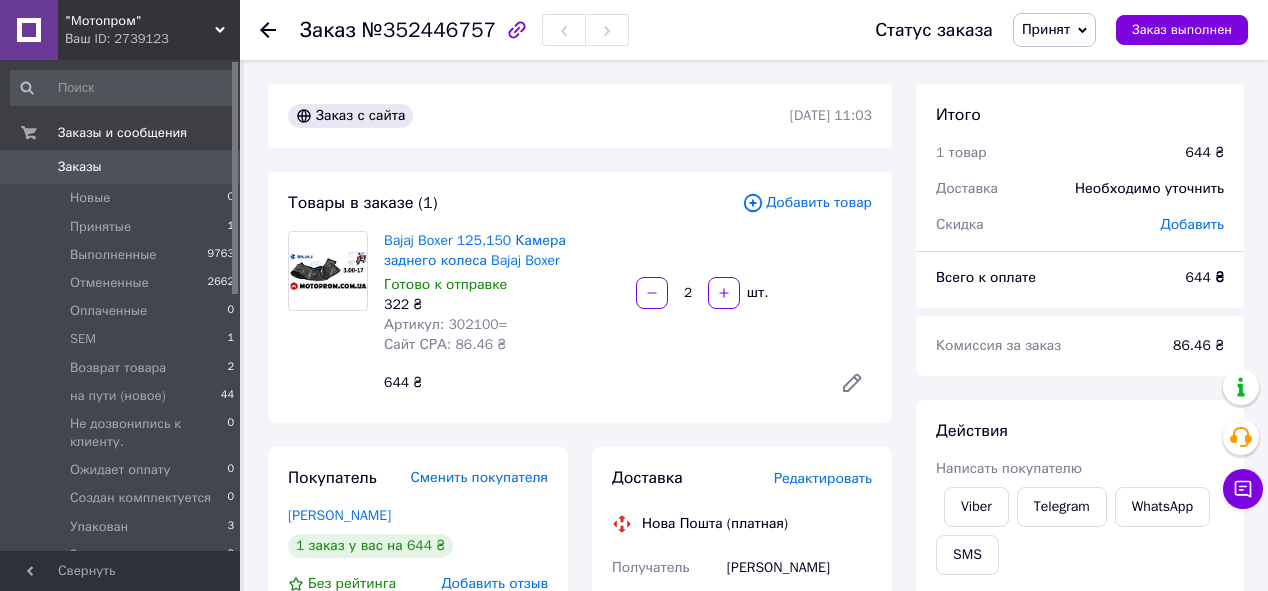 click on "Редактировать" at bounding box center [823, 478] 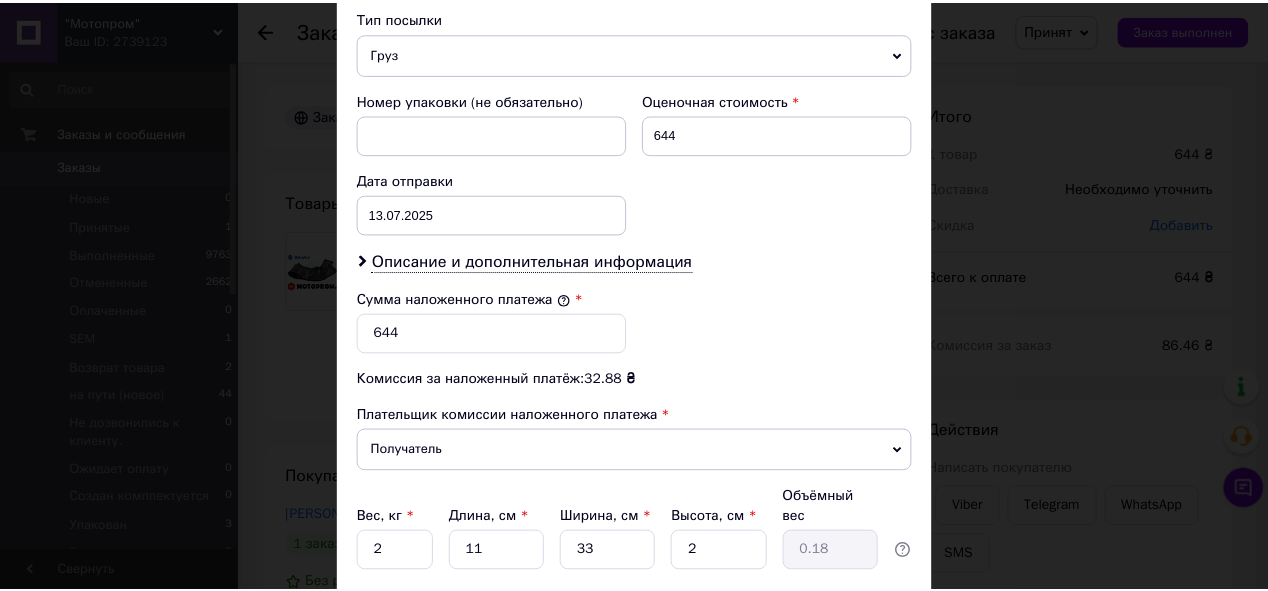 scroll, scrollTop: 928, scrollLeft: 0, axis: vertical 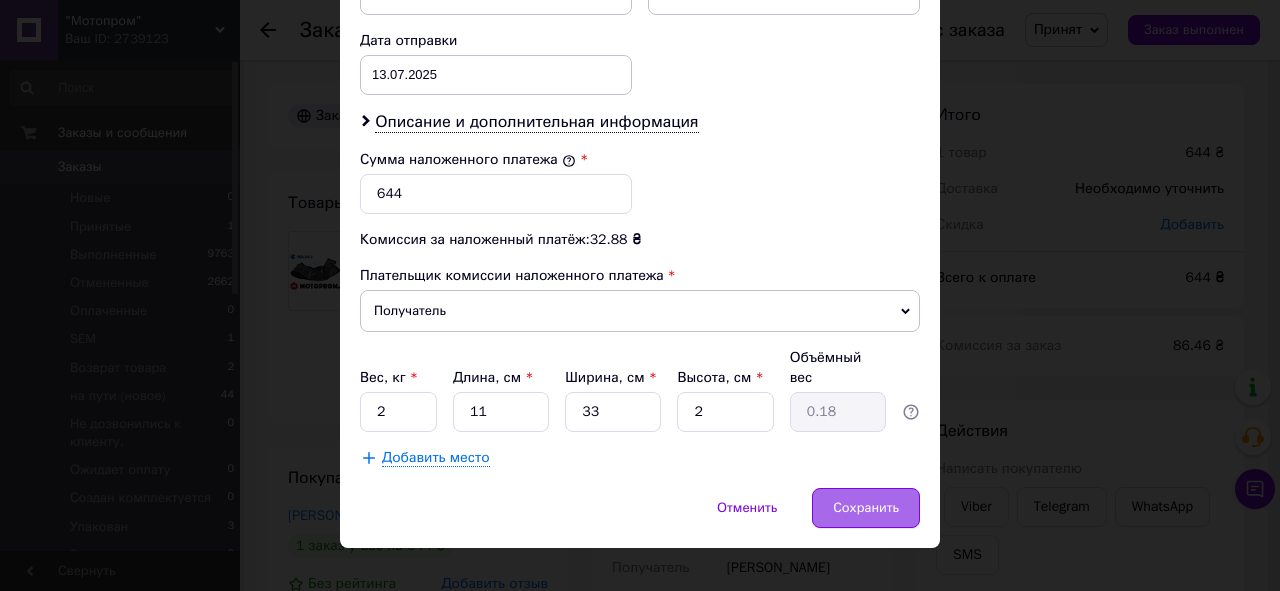 click on "Сохранить" at bounding box center (866, 508) 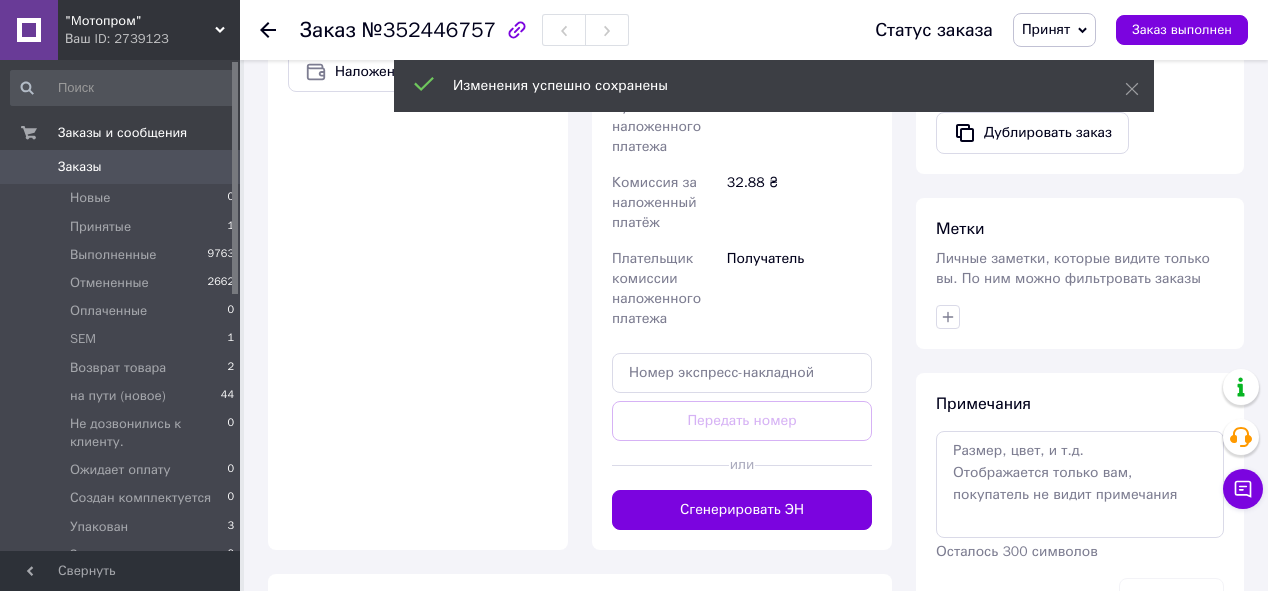 scroll, scrollTop: 880, scrollLeft: 0, axis: vertical 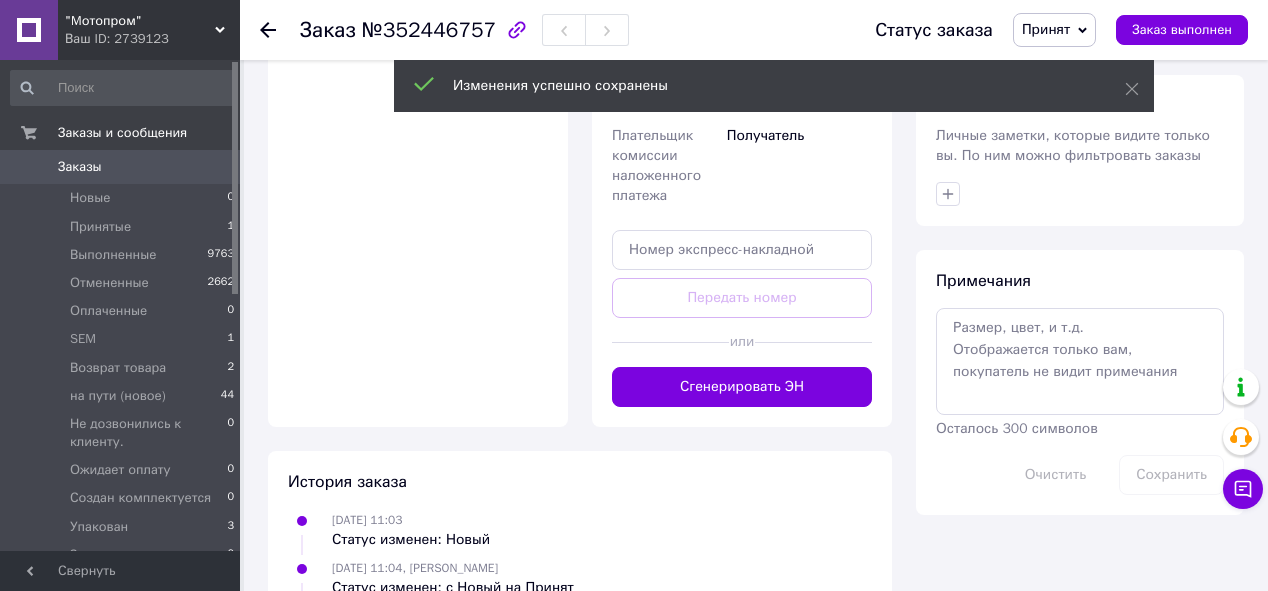 click on "Доставка Редактировать Нова Пошта (платная) Получатель [PERSON_NAME] Телефон получателя [PHONE_NUMBER] Адрес Ладыжин, №2 (до 5 кг): ул. Строителей, 15 Дата отправки [DATE] Плательщик Получатель Оценочная стоимость 644 ₴ Сумма наложенного платежа 644 ₴ Комиссия за наложенный платёж 32.88 ₴ Плательщик комиссии наложенного платежа Получатель Передать номер или Сгенерировать ЭН Плательщик Получатель Отправитель Фамилия получателя [PERSON_NAME] Имя получателя [PERSON_NAME] Отчество получателя Телефон получателя [PHONE_NUMBER] Тип доставки В отделении Курьером В почтомате <" at bounding box center (742, -3) 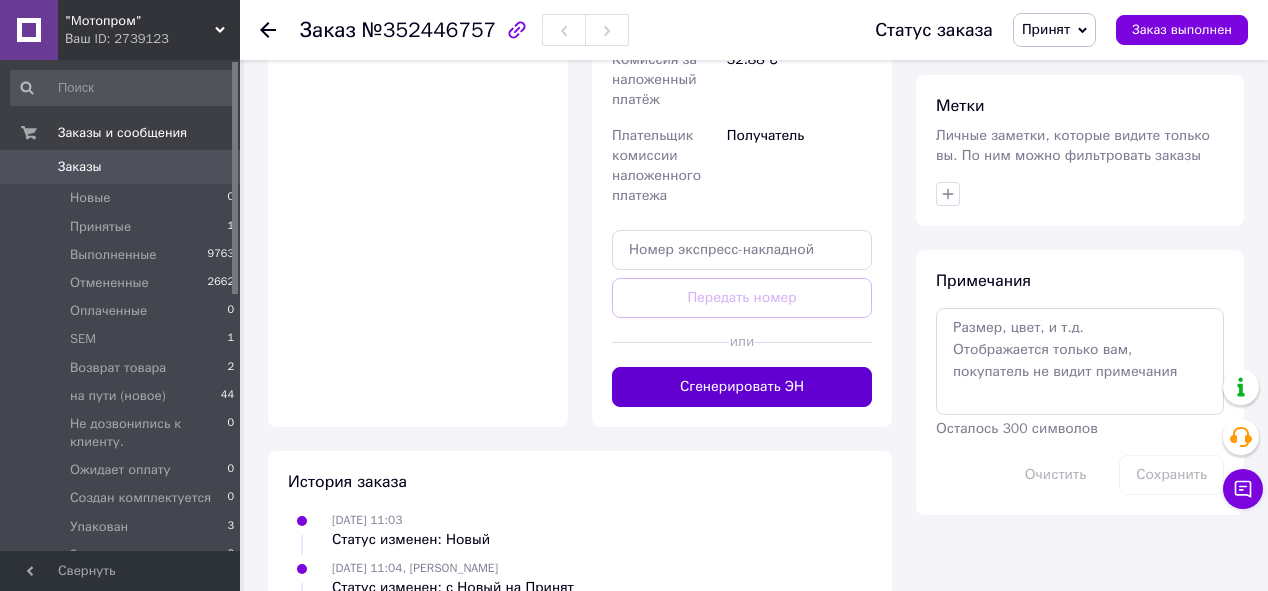 click on "Сгенерировать ЭН" at bounding box center (742, 387) 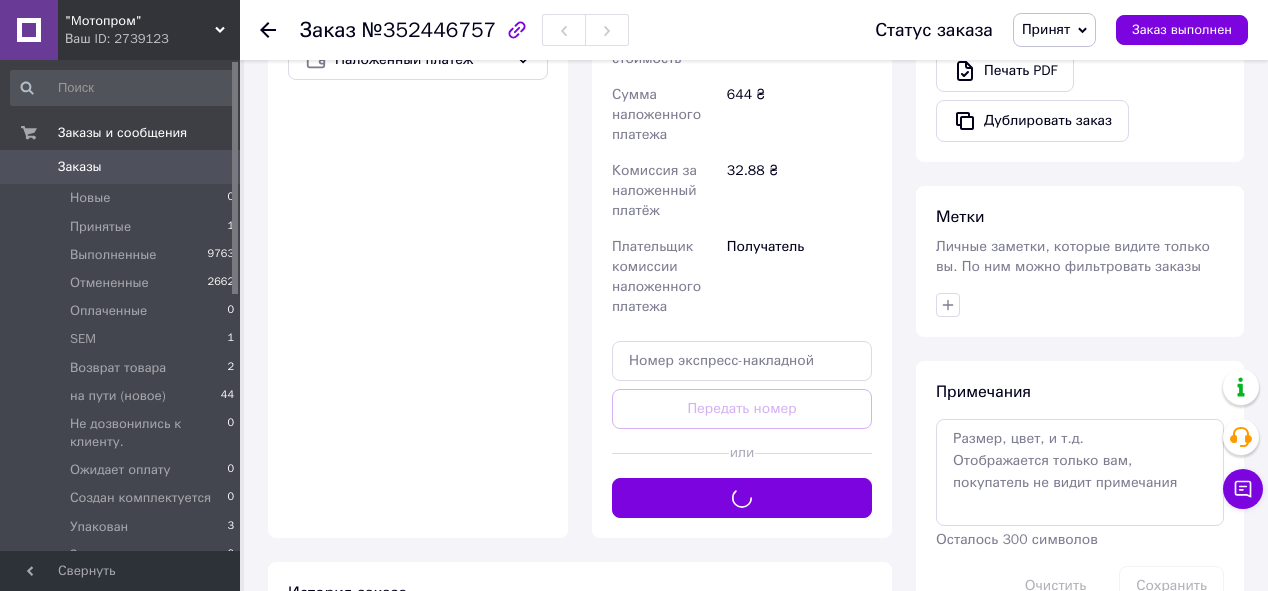 scroll, scrollTop: 640, scrollLeft: 0, axis: vertical 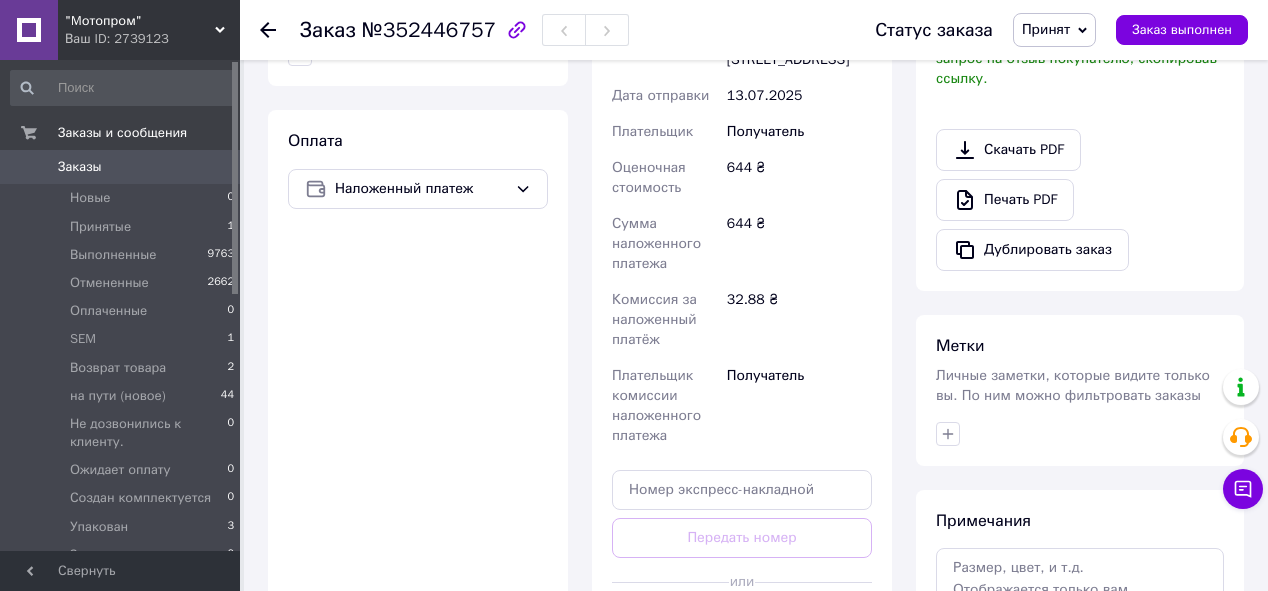 click on "Принят" at bounding box center [1046, 29] 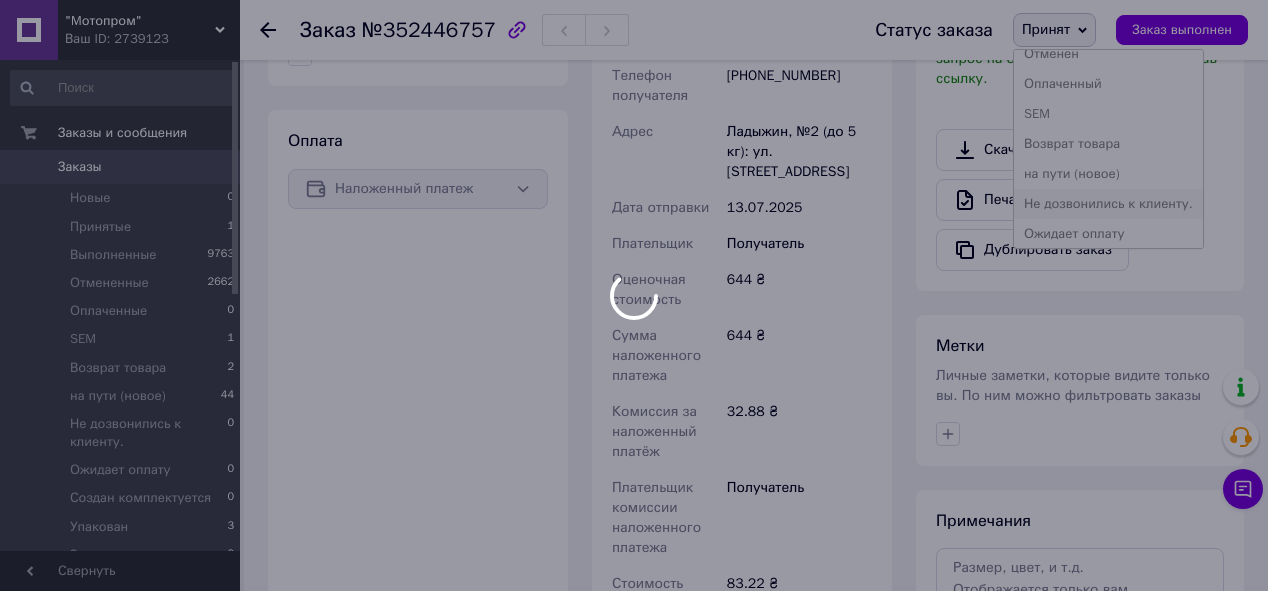 scroll, scrollTop: 112, scrollLeft: 0, axis: vertical 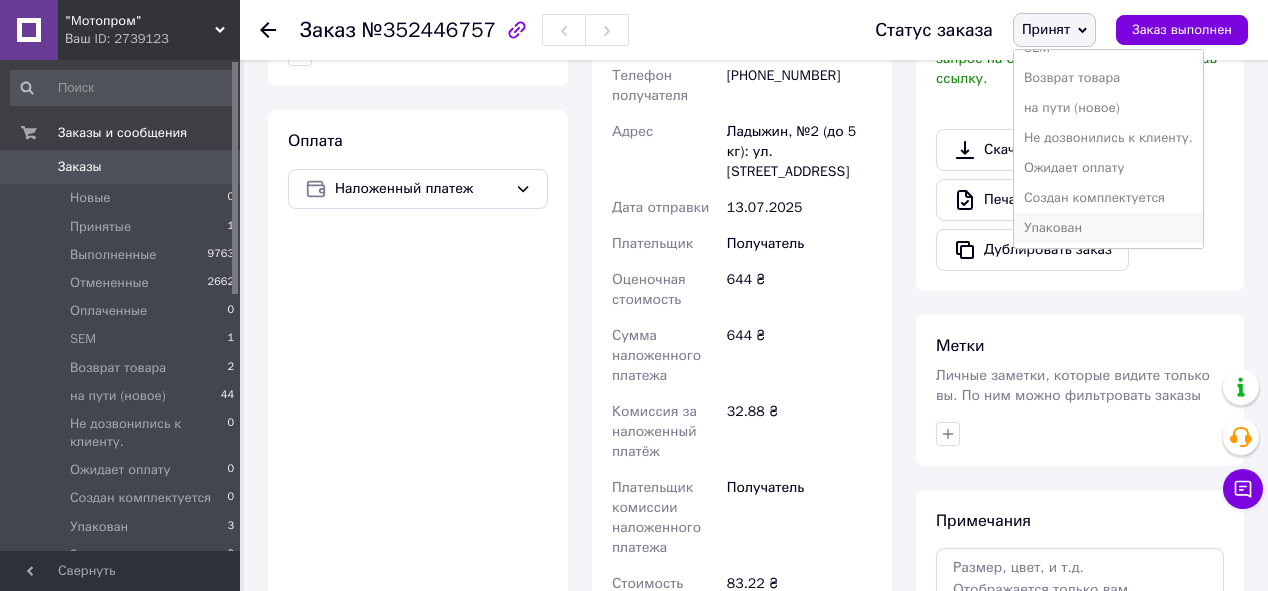 click on "Упакован" at bounding box center [1108, 228] 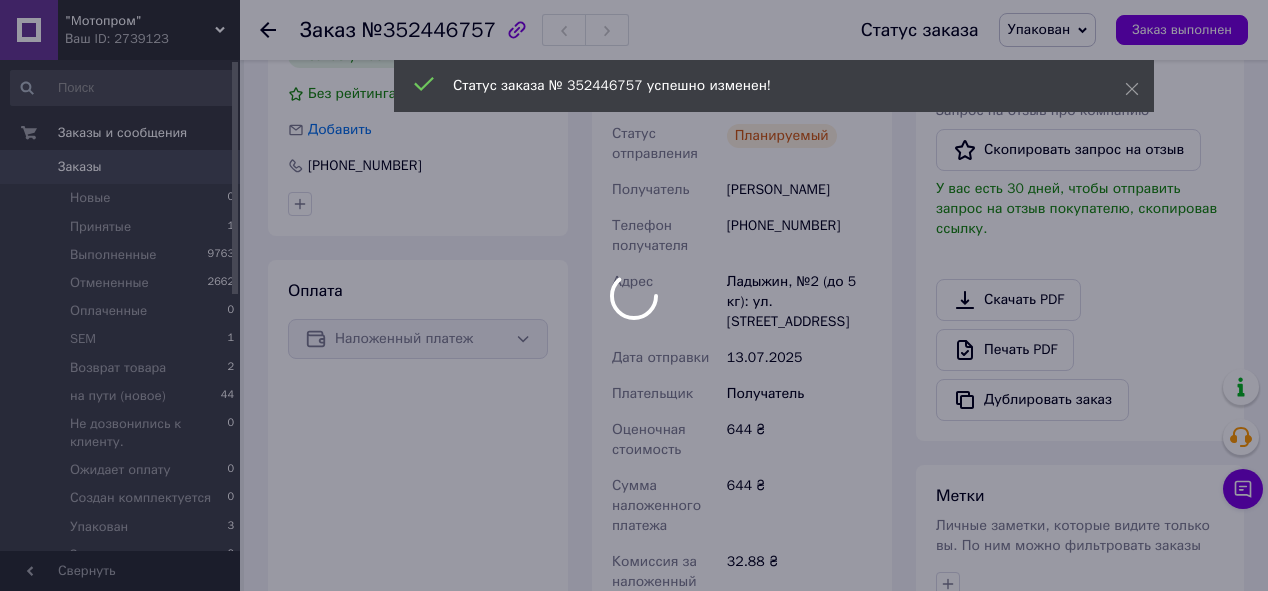scroll, scrollTop: 320, scrollLeft: 0, axis: vertical 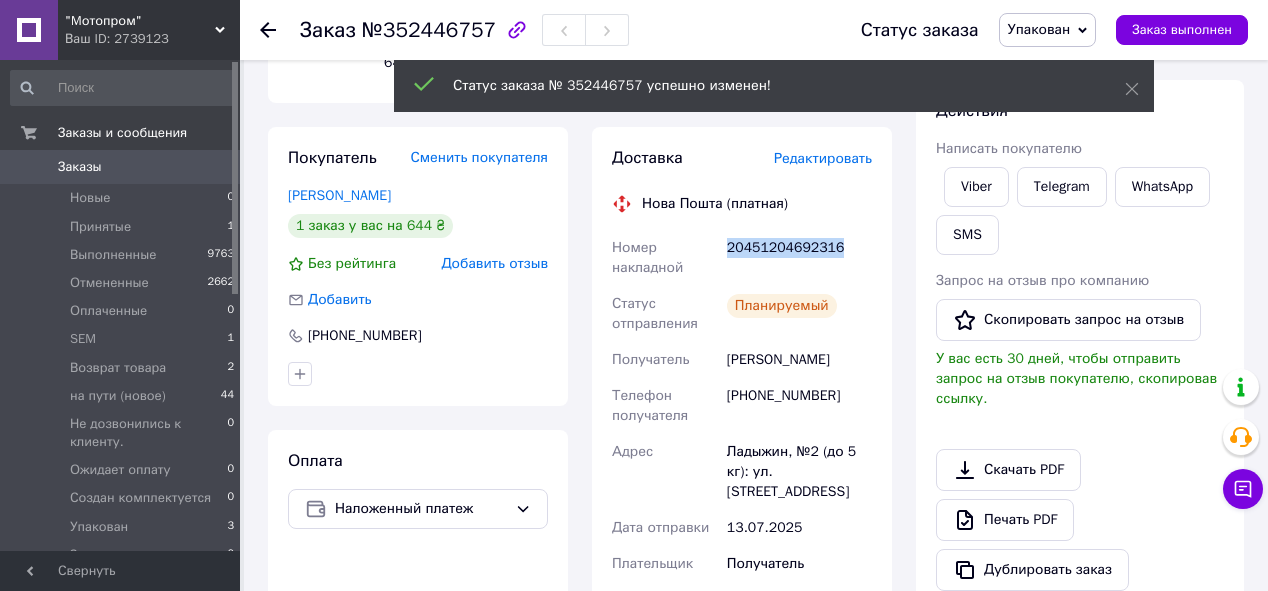 drag, startPoint x: 725, startPoint y: 248, endPoint x: 873, endPoint y: 248, distance: 148 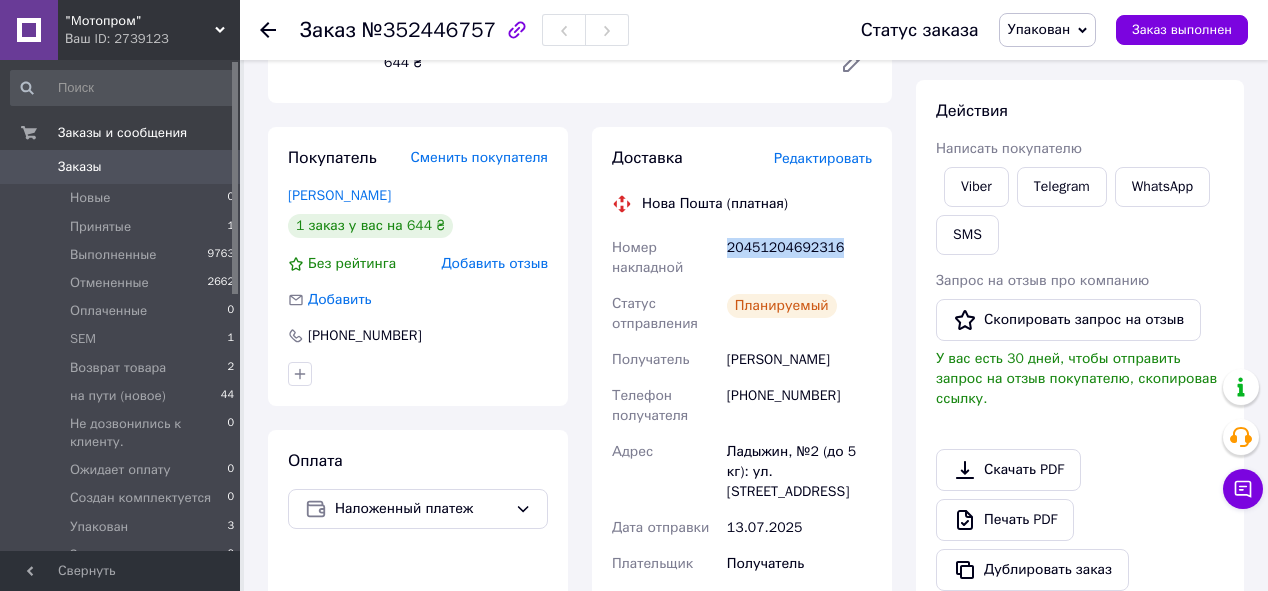 copy on "20451204692316" 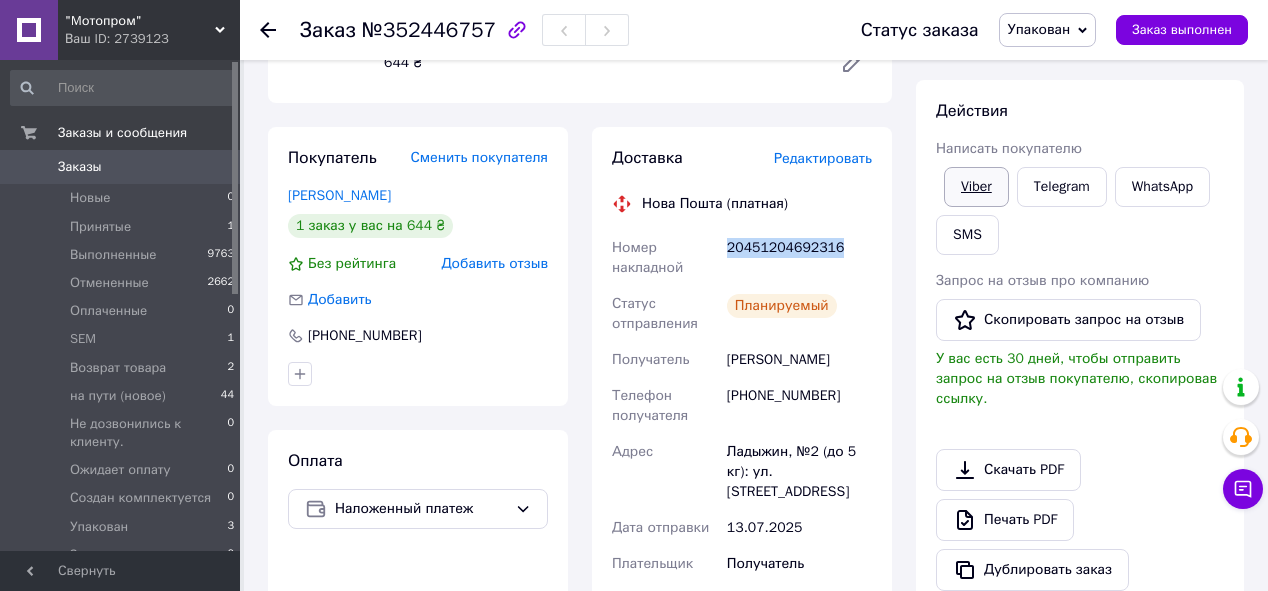 click on "Viber" at bounding box center (976, 187) 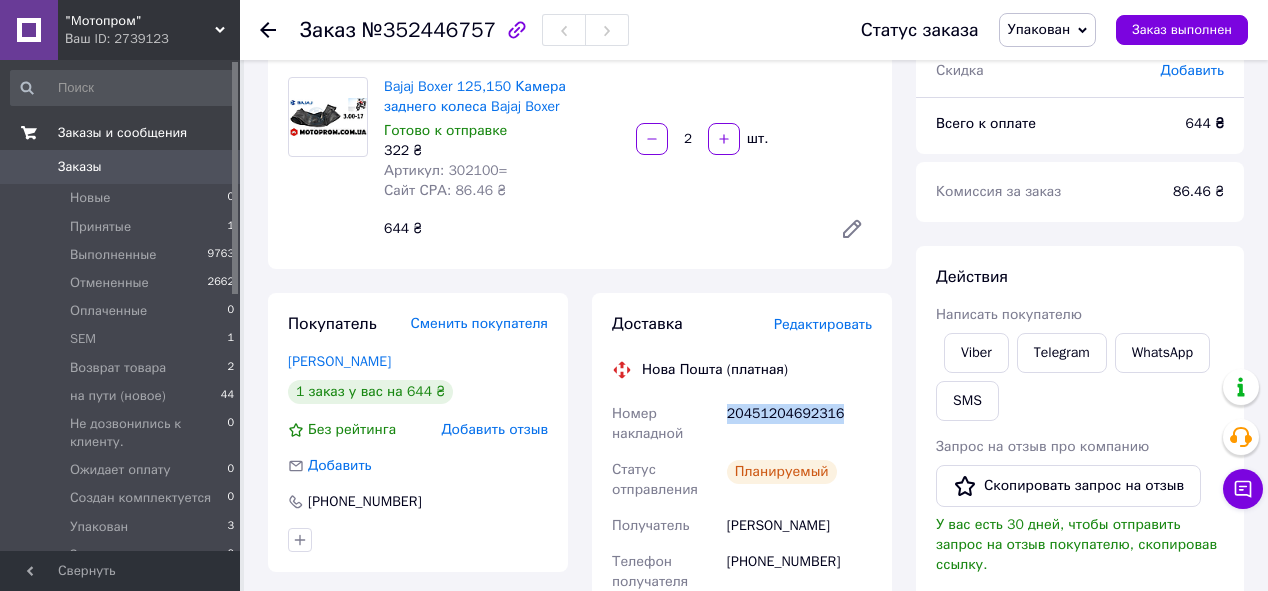 scroll, scrollTop: 0, scrollLeft: 0, axis: both 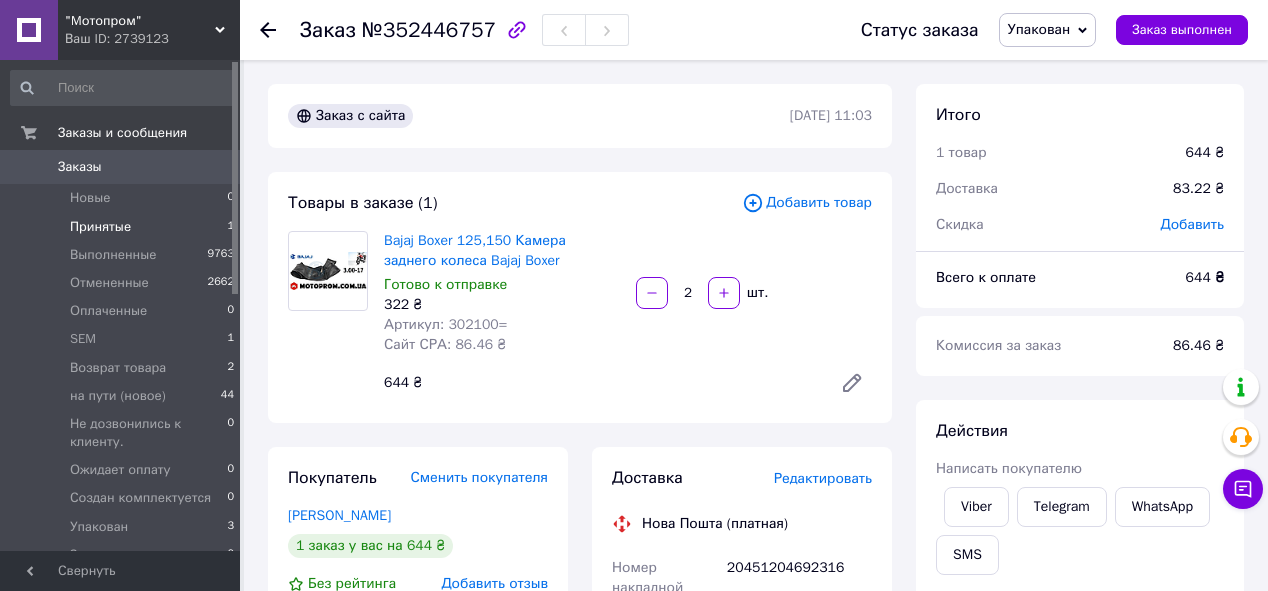 click on "Принятые 1" at bounding box center [123, 227] 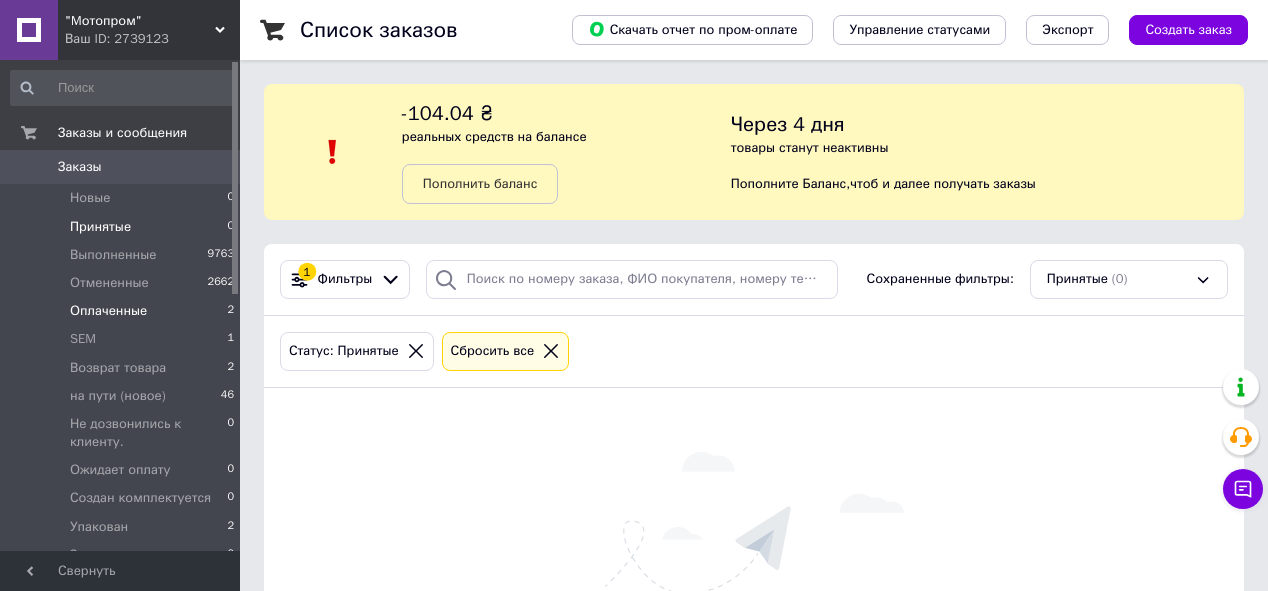 click on "Оплаченные 2" at bounding box center [123, 311] 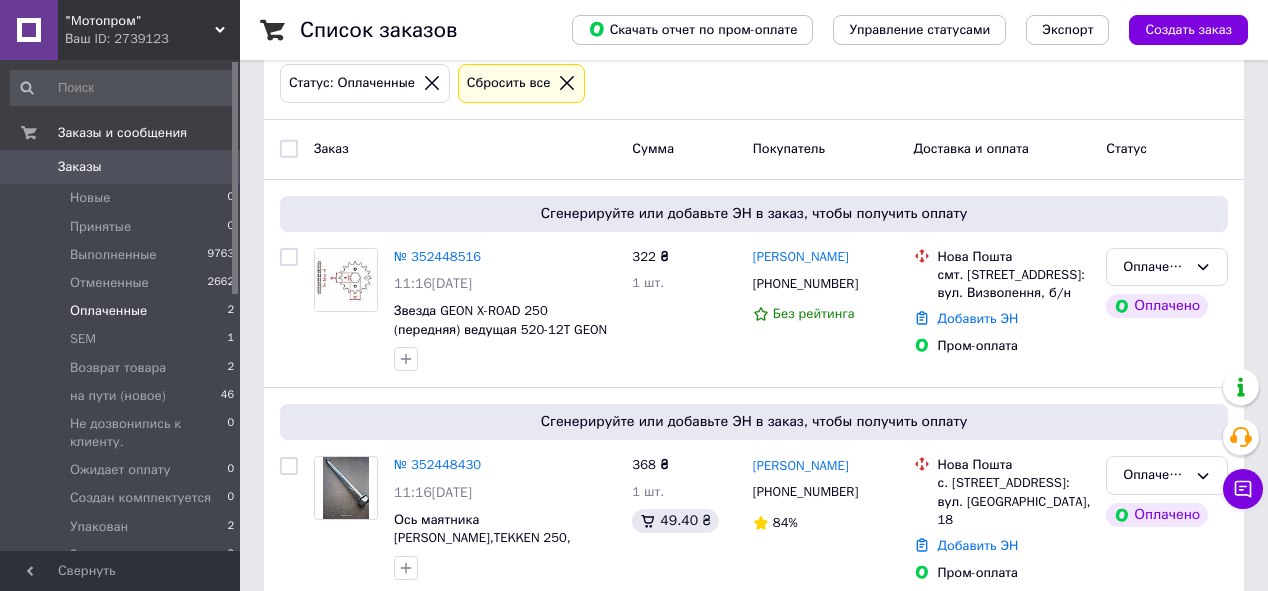 scroll, scrollTop: 295, scrollLeft: 0, axis: vertical 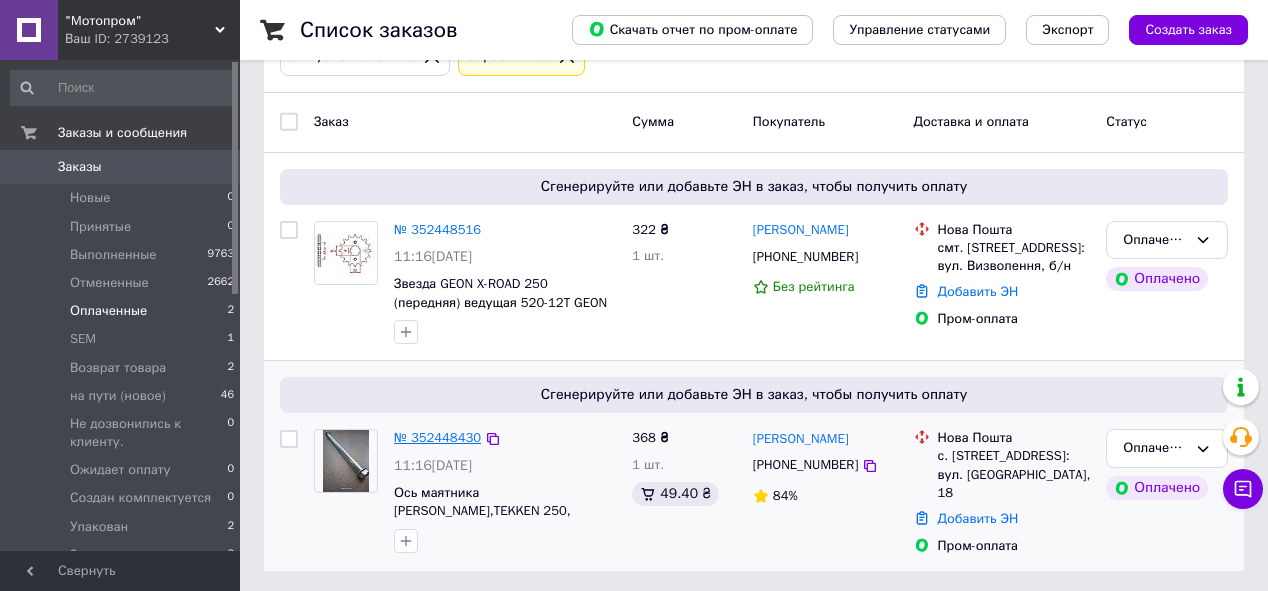 click on "№ 352448430" at bounding box center [437, 437] 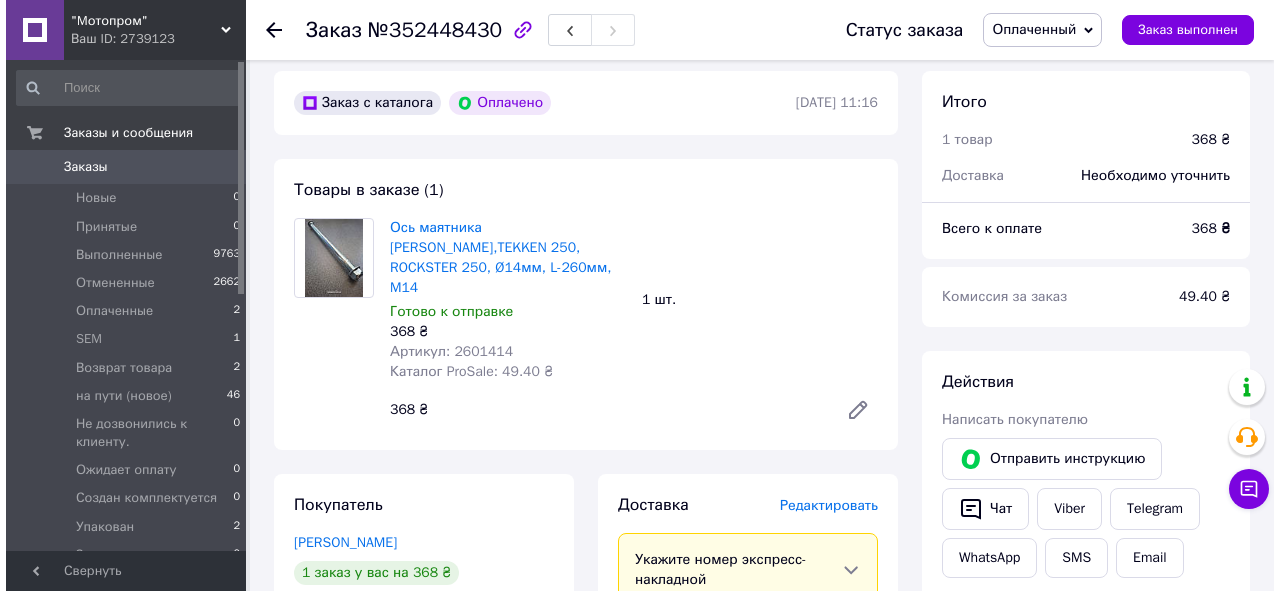 scroll, scrollTop: 695, scrollLeft: 0, axis: vertical 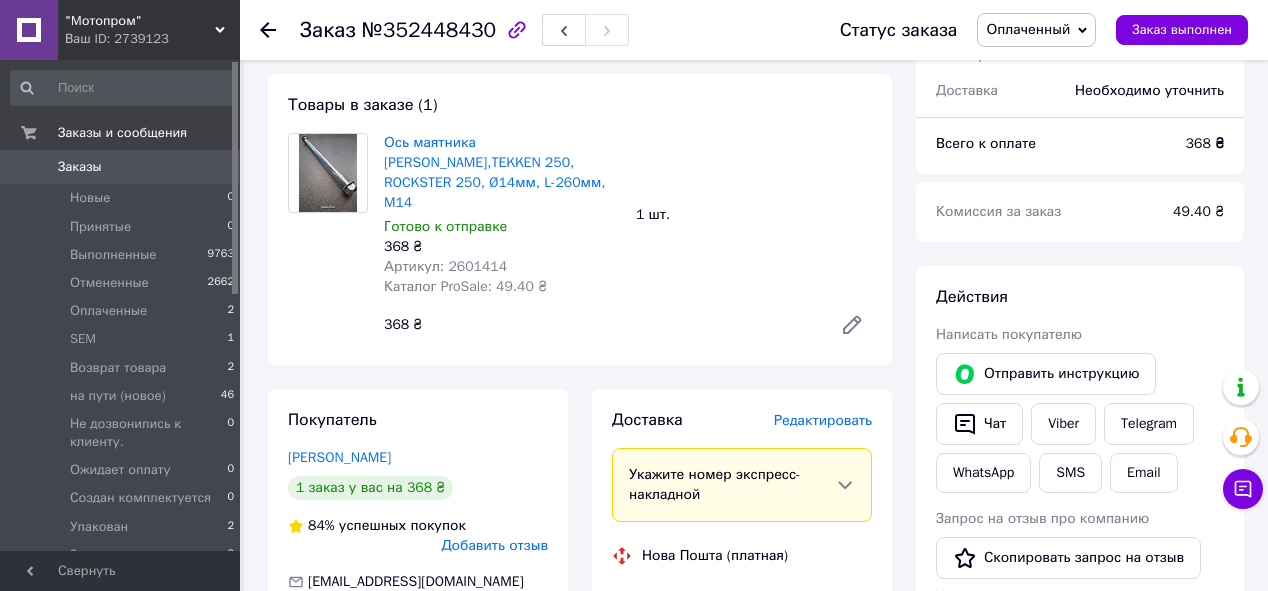 click on "Редактировать" at bounding box center [823, 420] 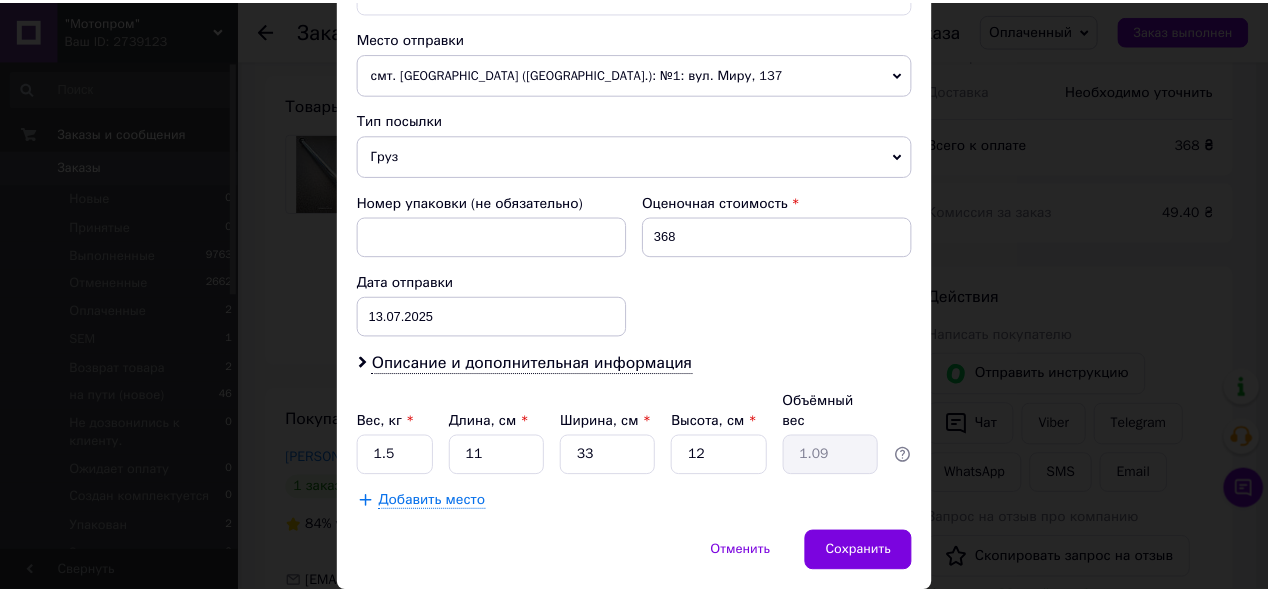 scroll, scrollTop: 731, scrollLeft: 0, axis: vertical 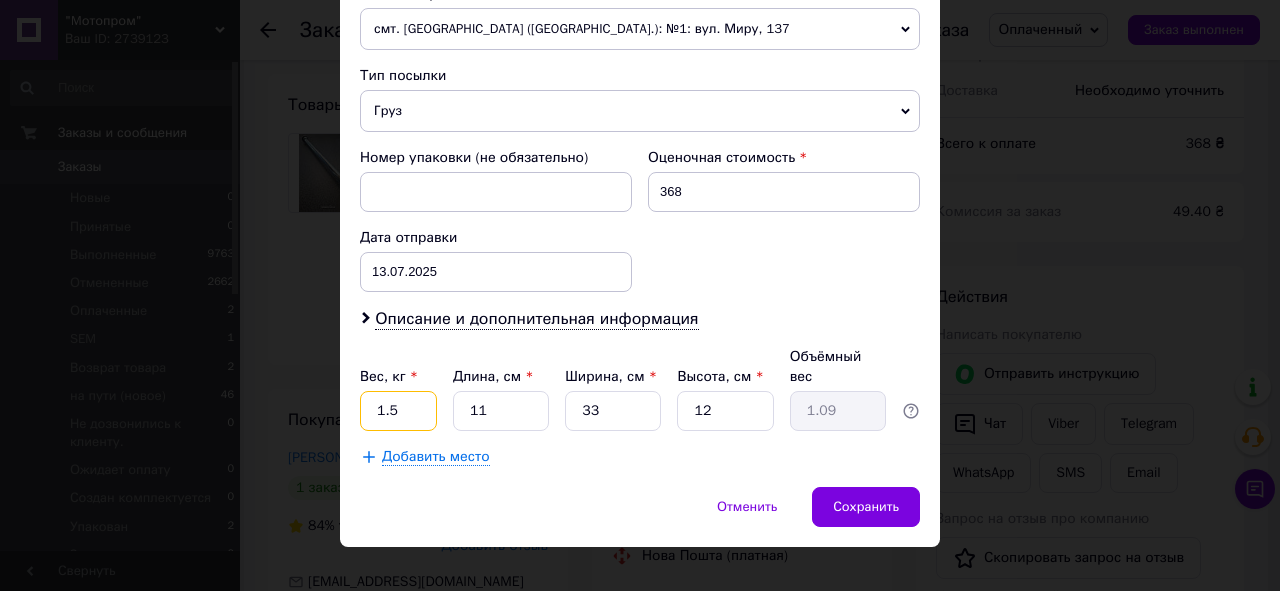 click on "1.5" at bounding box center [398, 411] 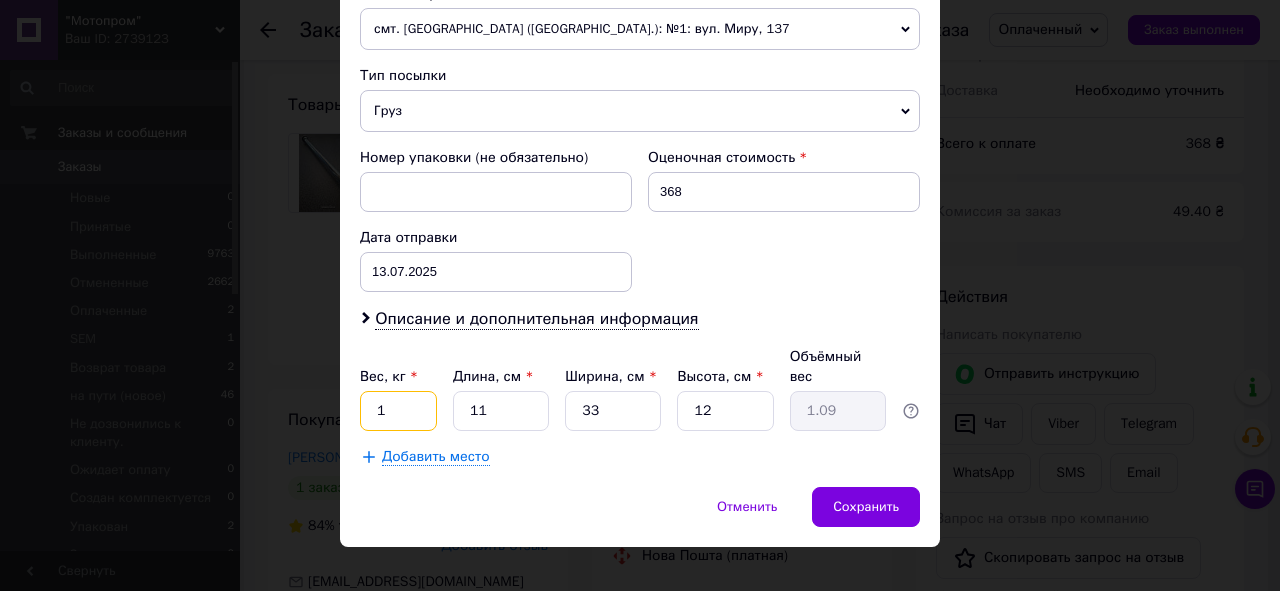 type on "1" 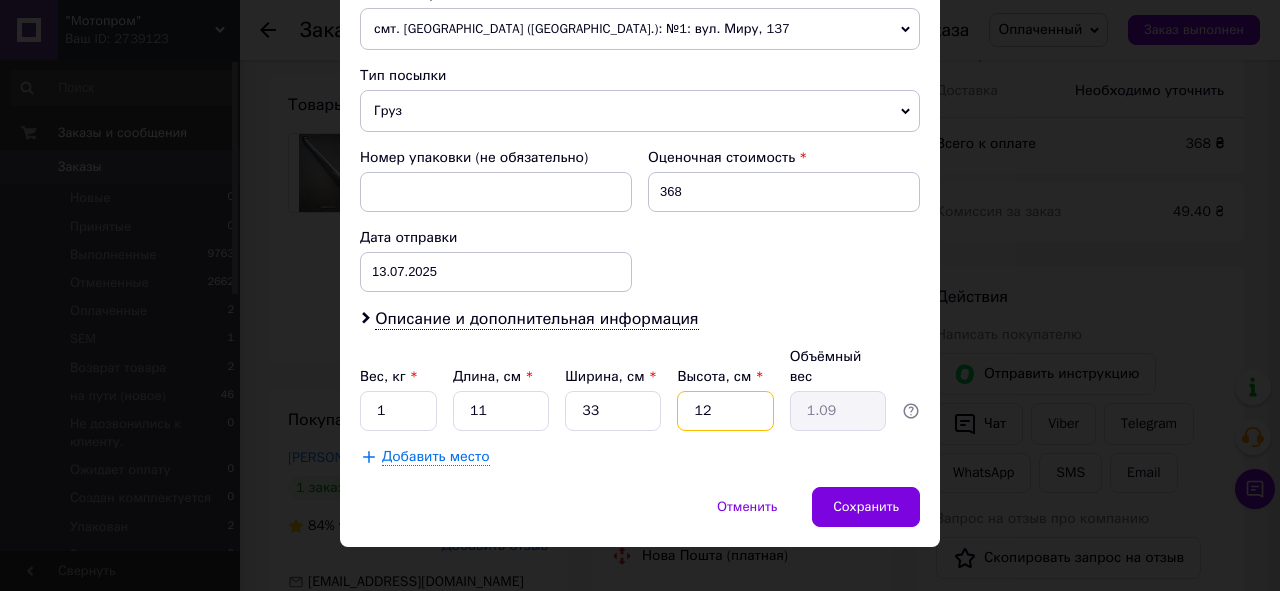 click on "12" at bounding box center (725, 411) 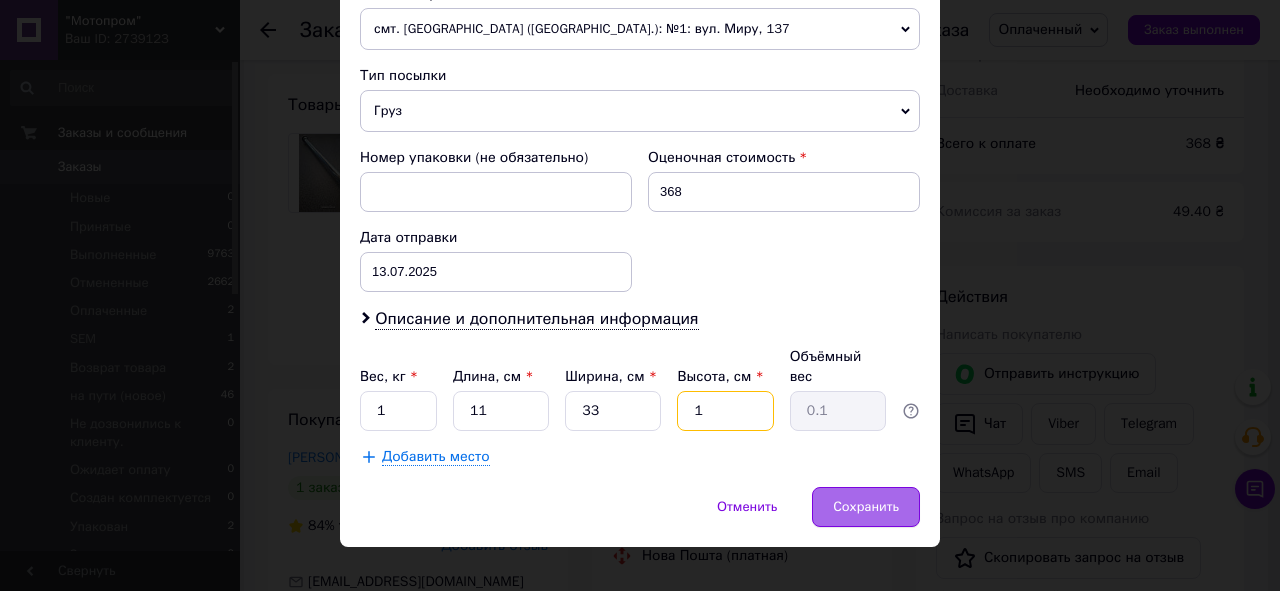 type on "1" 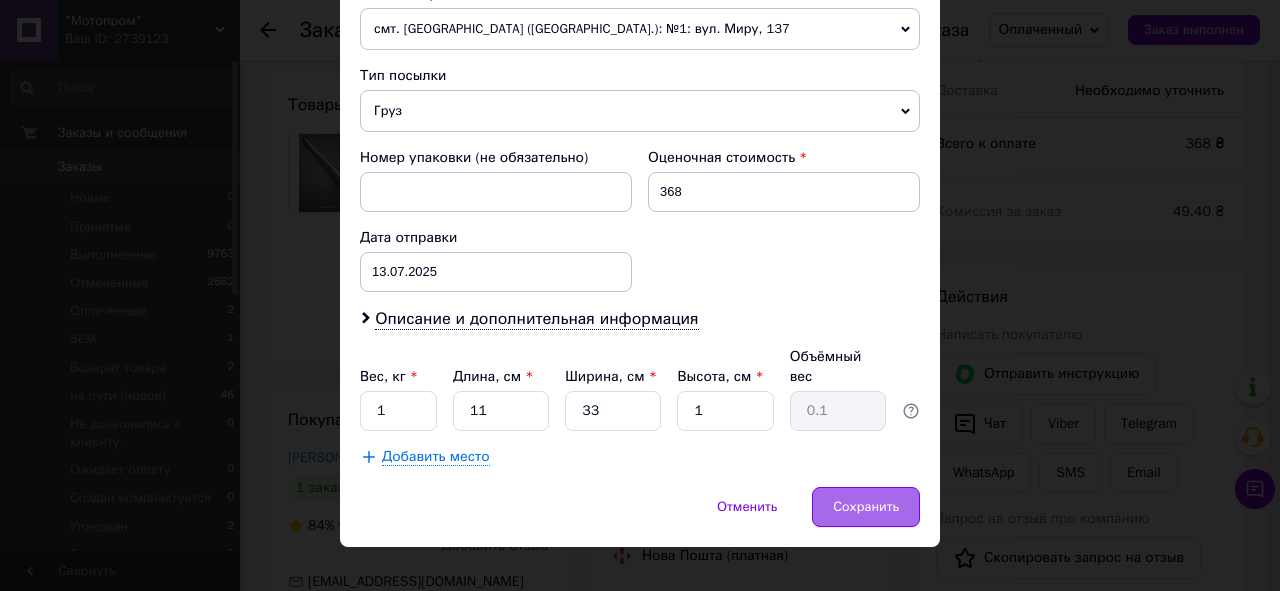 click on "Сохранить" at bounding box center [866, 507] 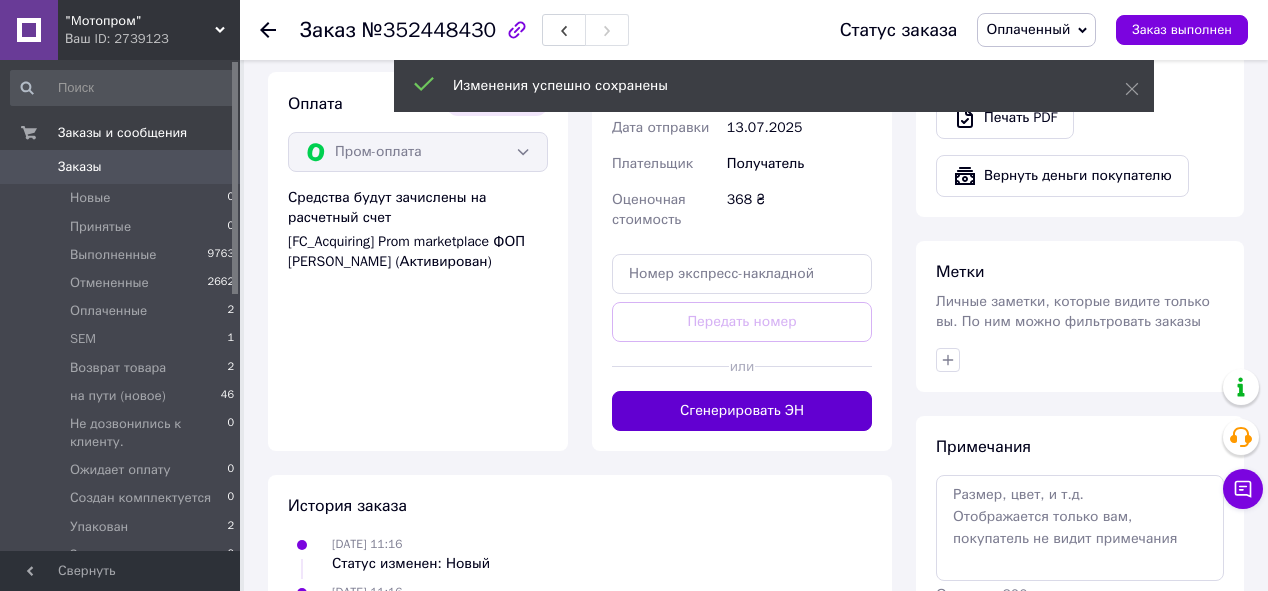 click on "Сгенерировать ЭН" at bounding box center (742, 411) 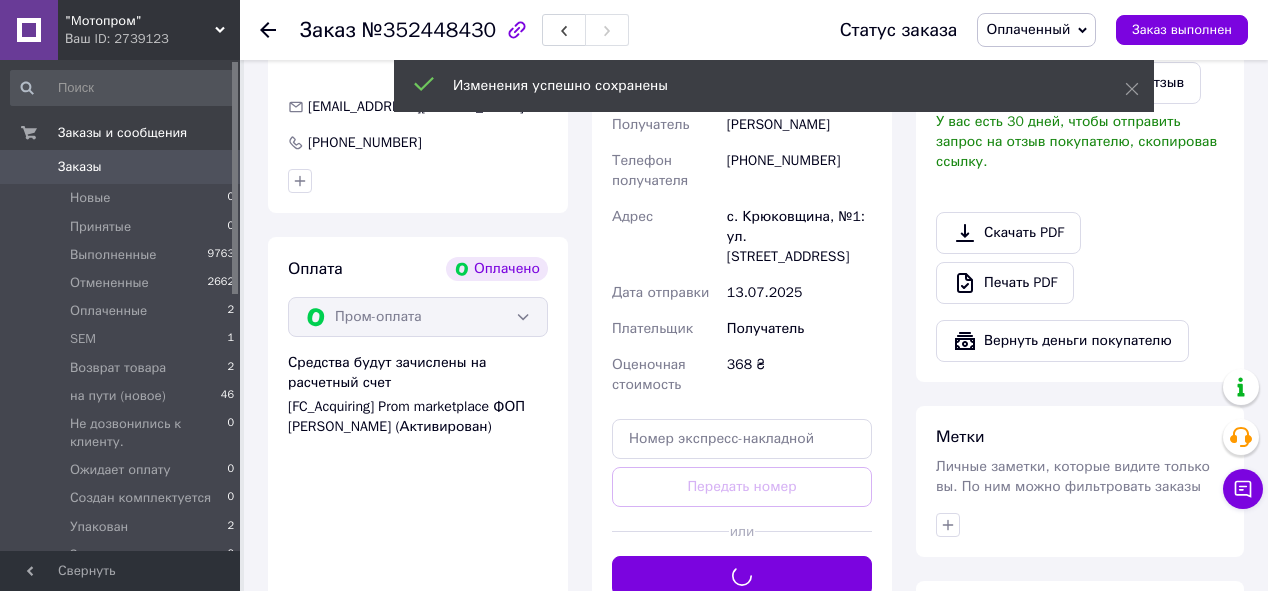 scroll, scrollTop: 1015, scrollLeft: 0, axis: vertical 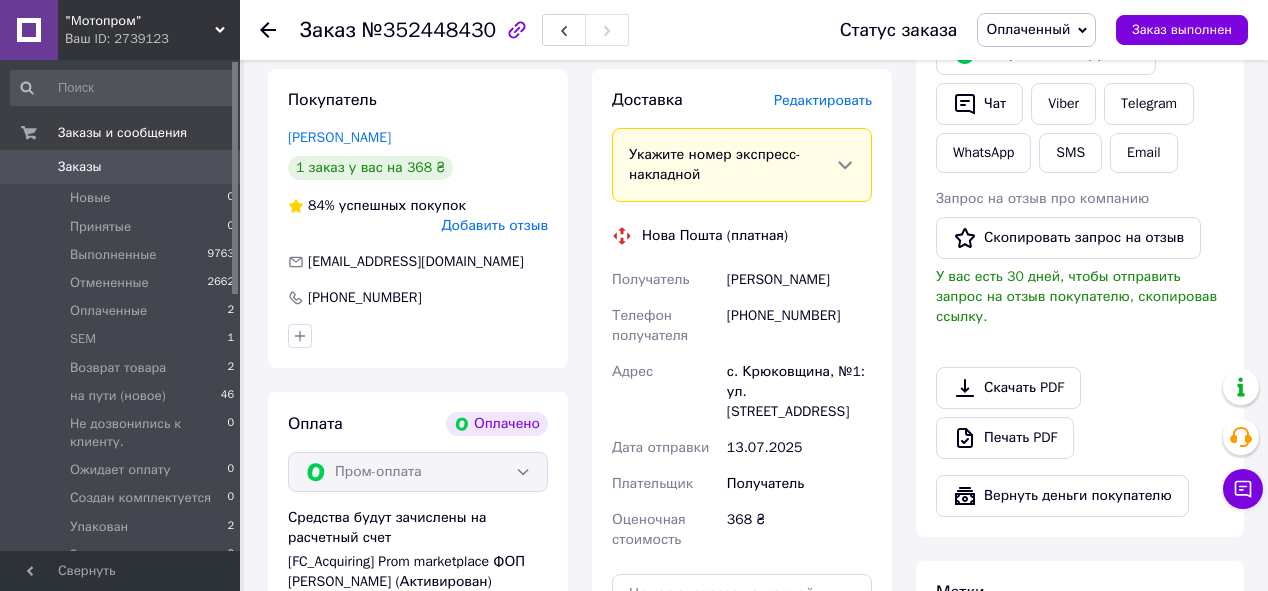 click on "Оплаченный" at bounding box center [1028, 29] 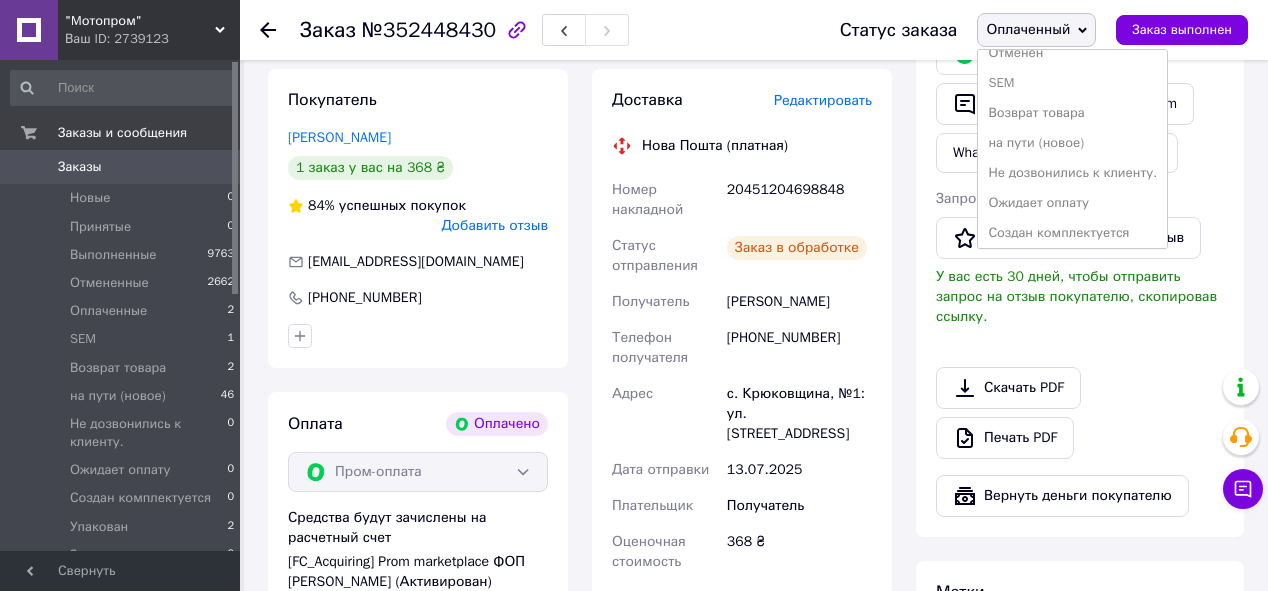 scroll, scrollTop: 112, scrollLeft: 0, axis: vertical 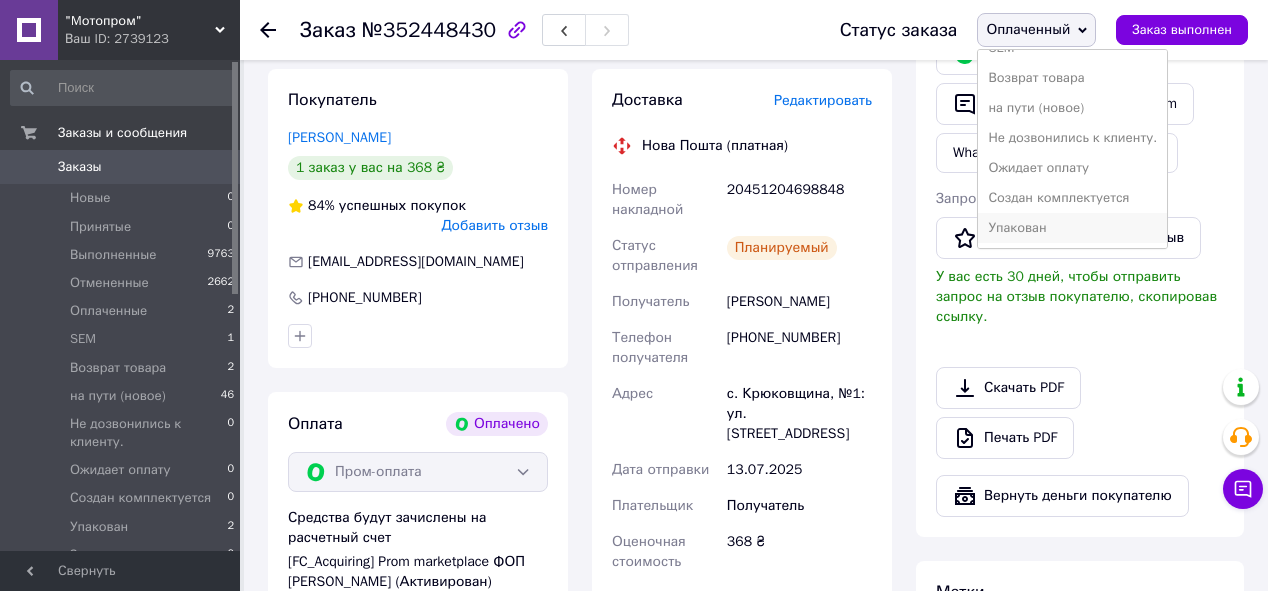 click on "Упакован" at bounding box center (1072, 228) 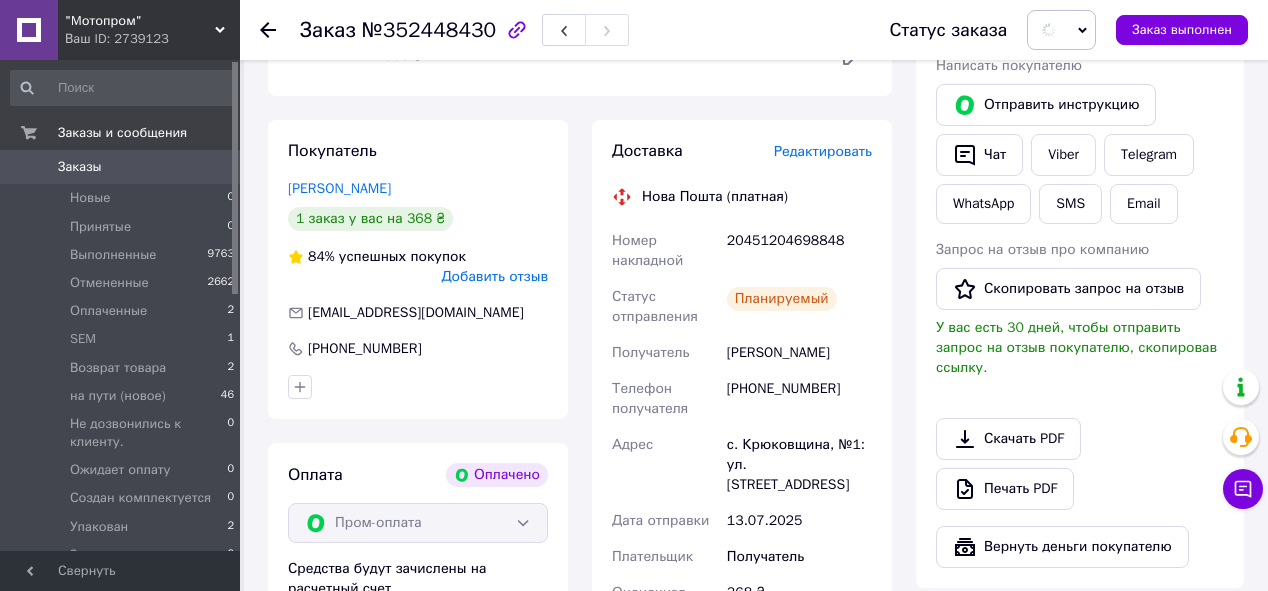 scroll, scrollTop: 775, scrollLeft: 0, axis: vertical 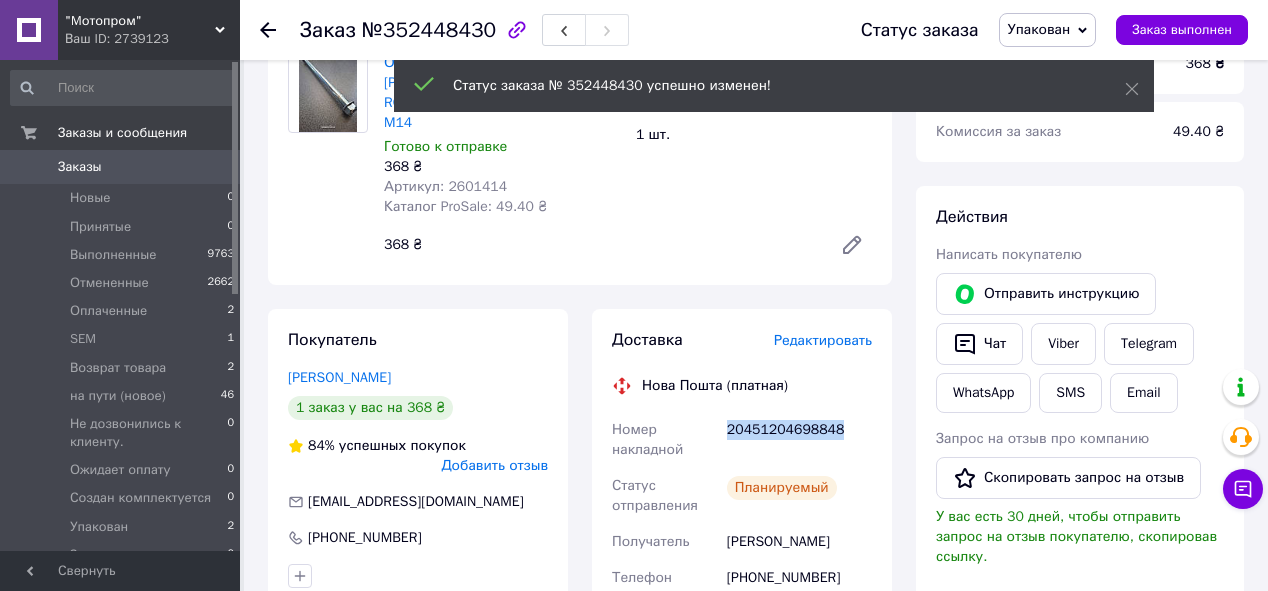 drag, startPoint x: 724, startPoint y: 393, endPoint x: 861, endPoint y: 387, distance: 137.13132 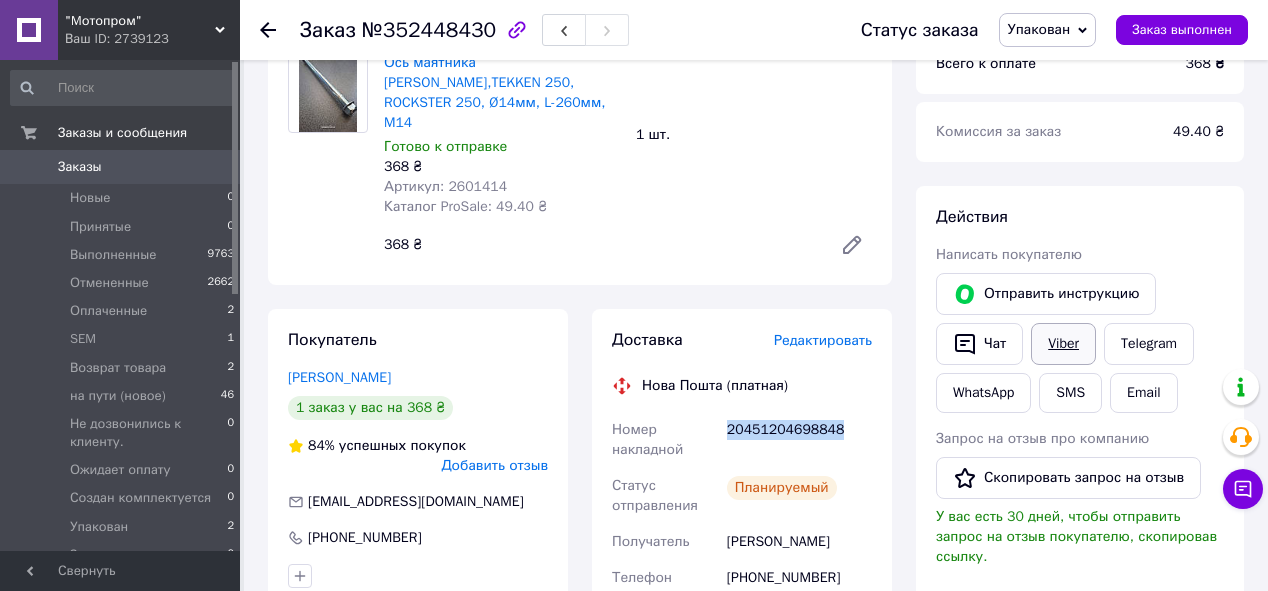 click on "Viber" at bounding box center [1063, 344] 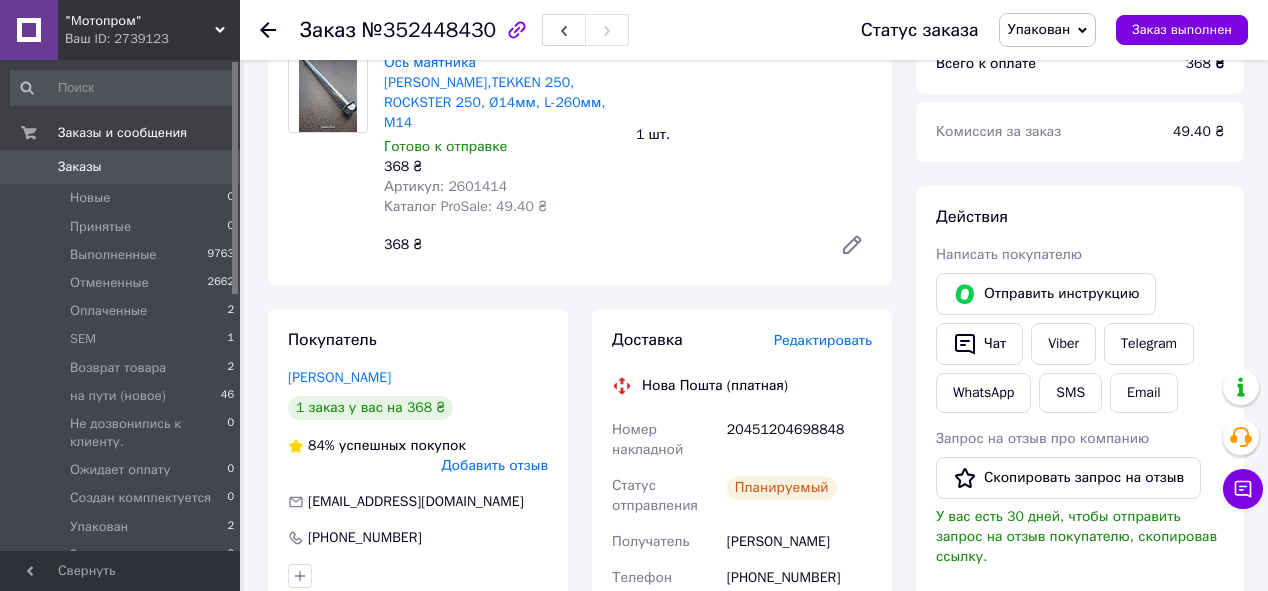 click on "Нова Пошта (платная)" at bounding box center (742, 386) 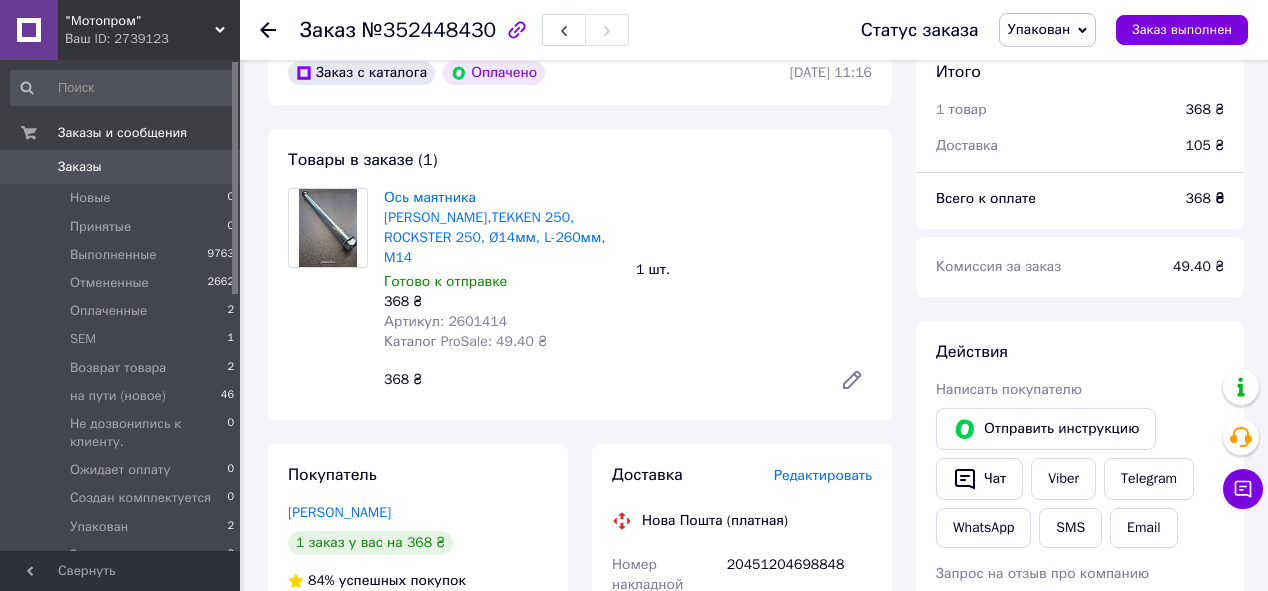scroll, scrollTop: 695, scrollLeft: 0, axis: vertical 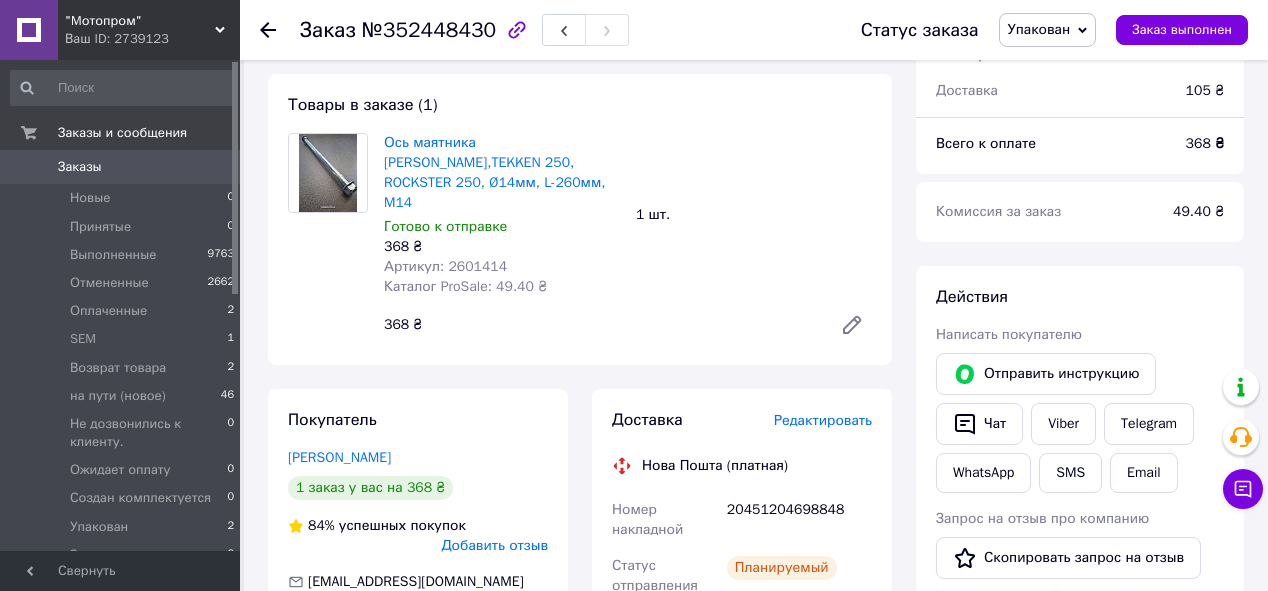 click on "Упакован" at bounding box center [1039, 29] 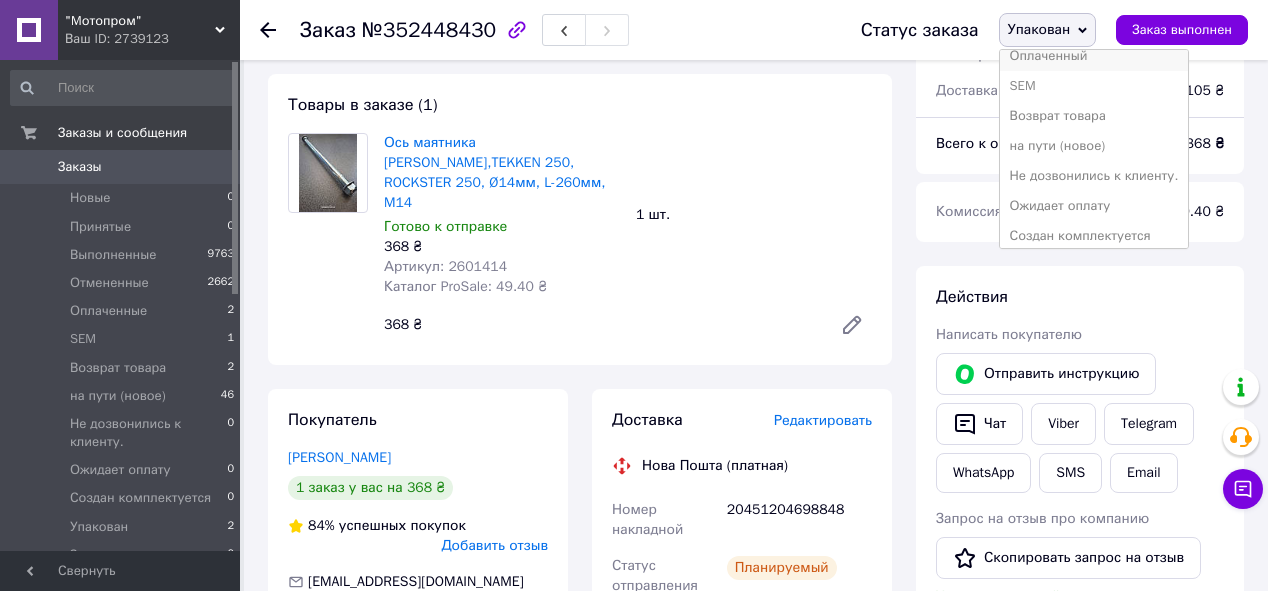 scroll, scrollTop: 112, scrollLeft: 0, axis: vertical 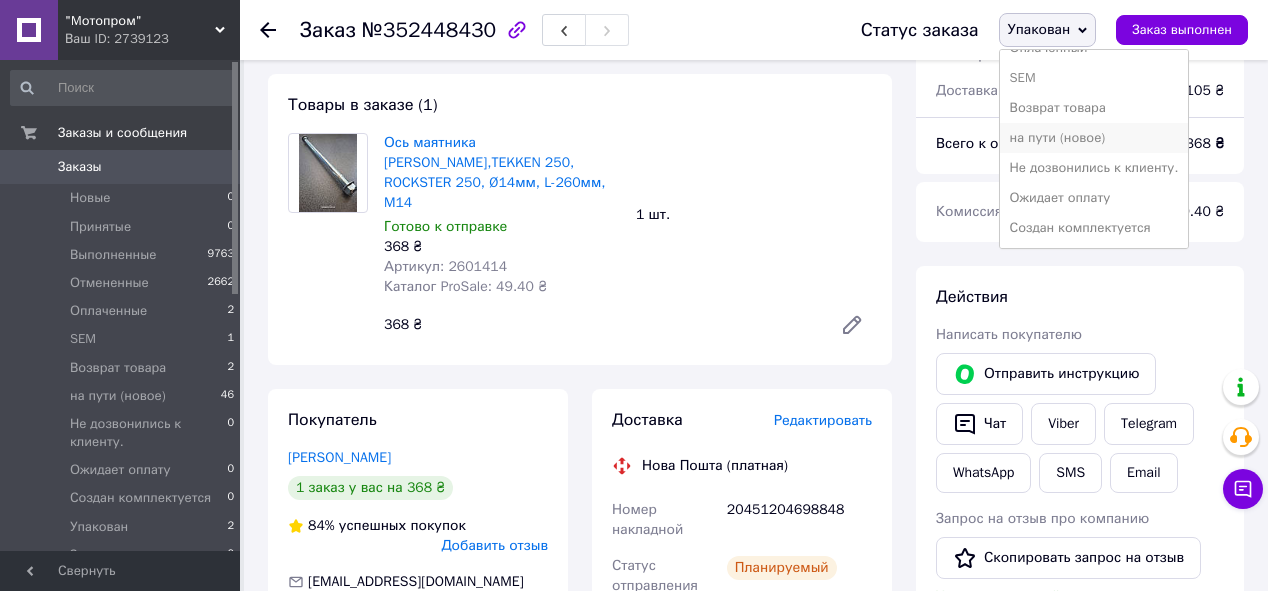 click on "на пути (новое)" at bounding box center (1094, 138) 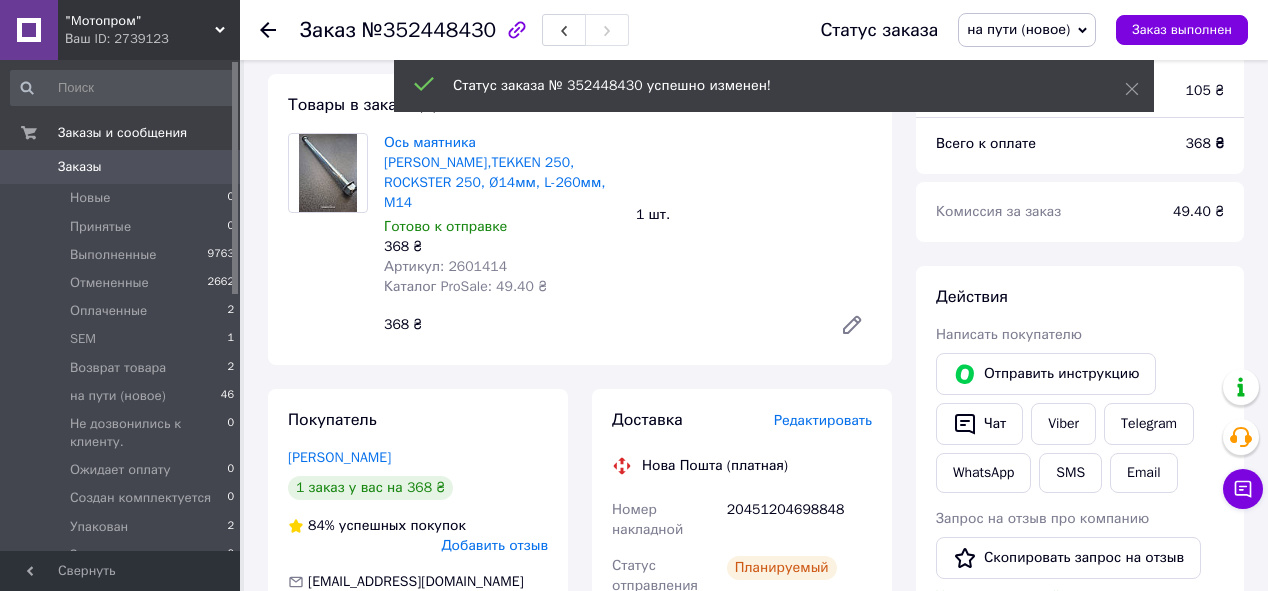 click on "Оплаченные" at bounding box center [108, 311] 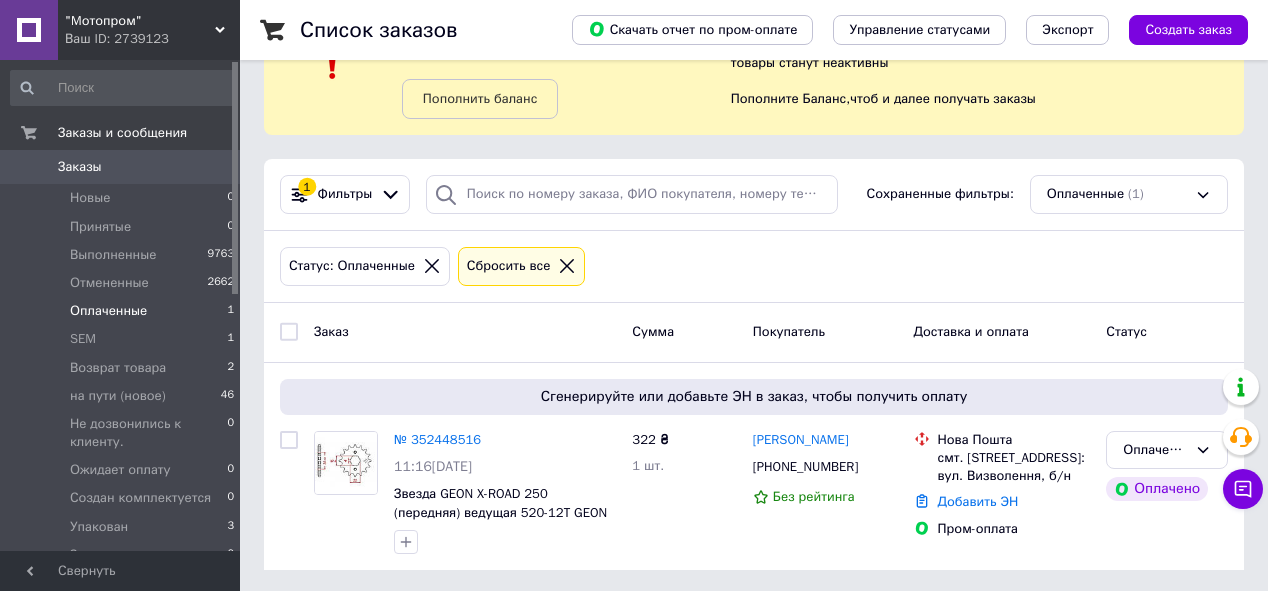 scroll, scrollTop: 87, scrollLeft: 0, axis: vertical 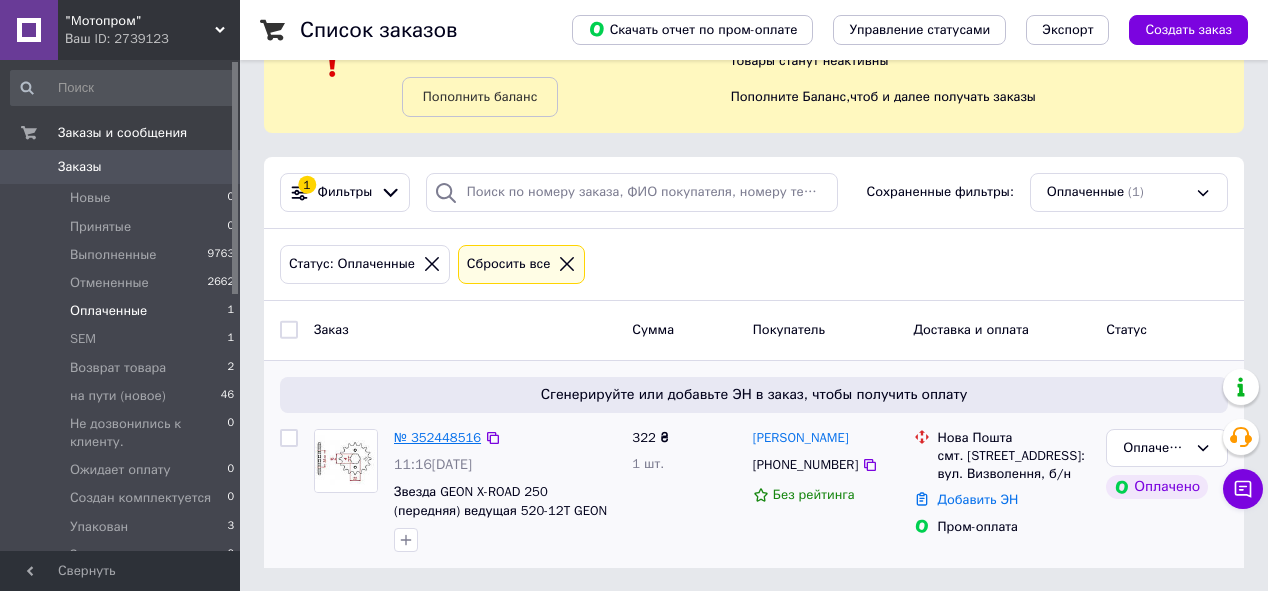 click on "№ 352448516" at bounding box center [437, 437] 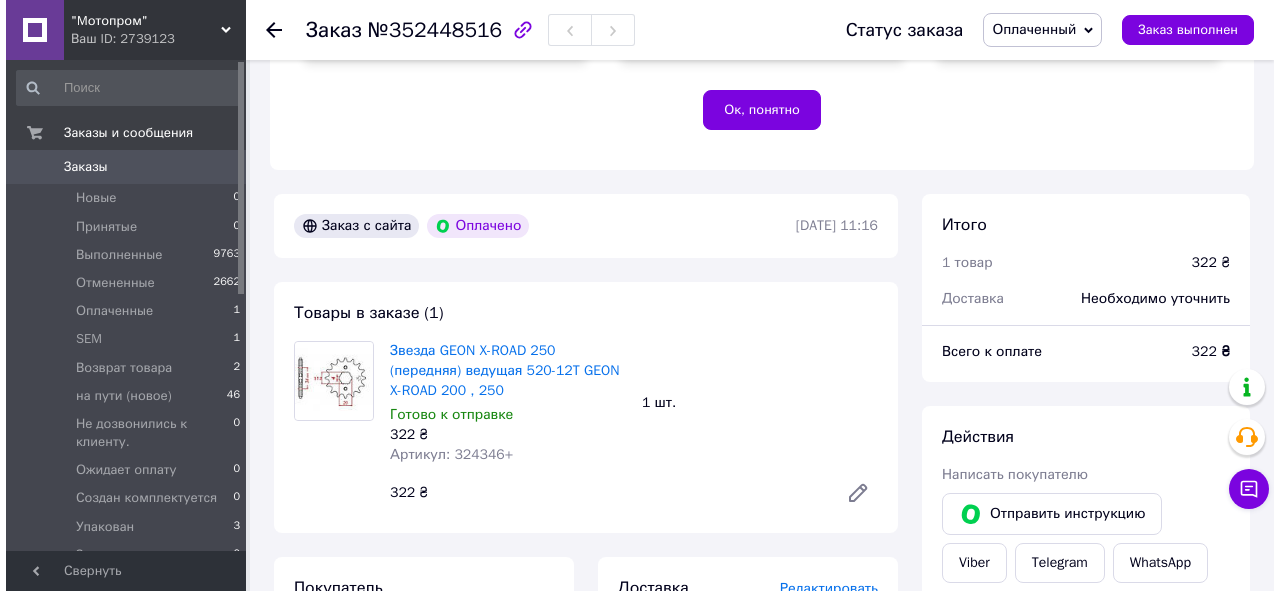 scroll, scrollTop: 727, scrollLeft: 0, axis: vertical 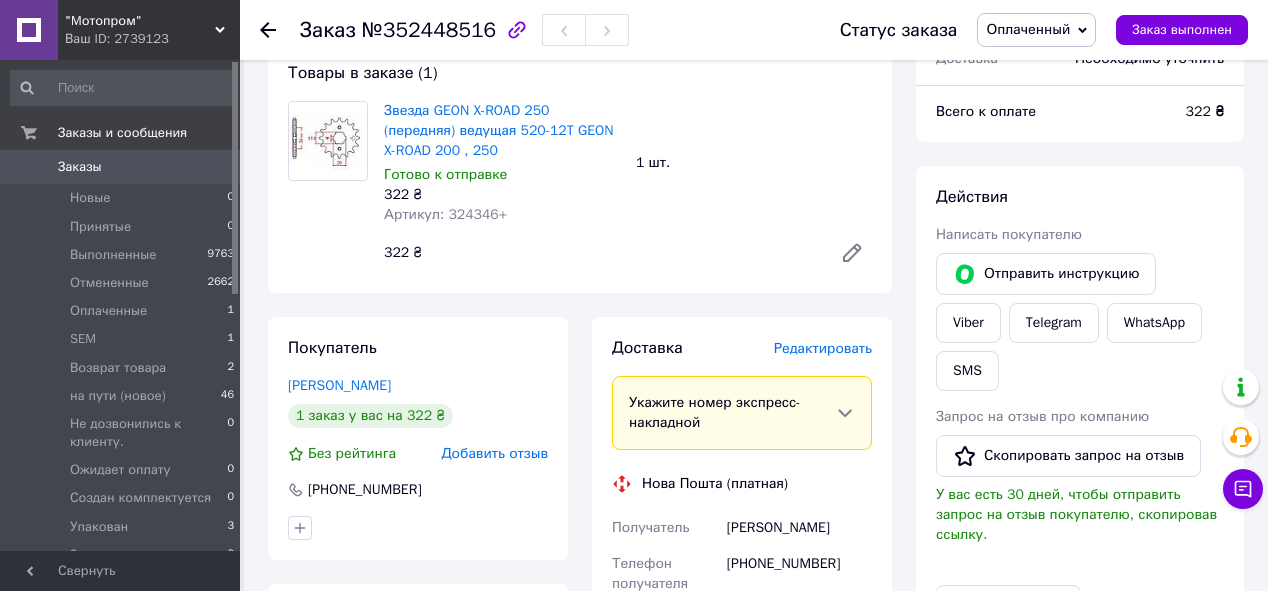 click on "Редактировать" at bounding box center [823, 348] 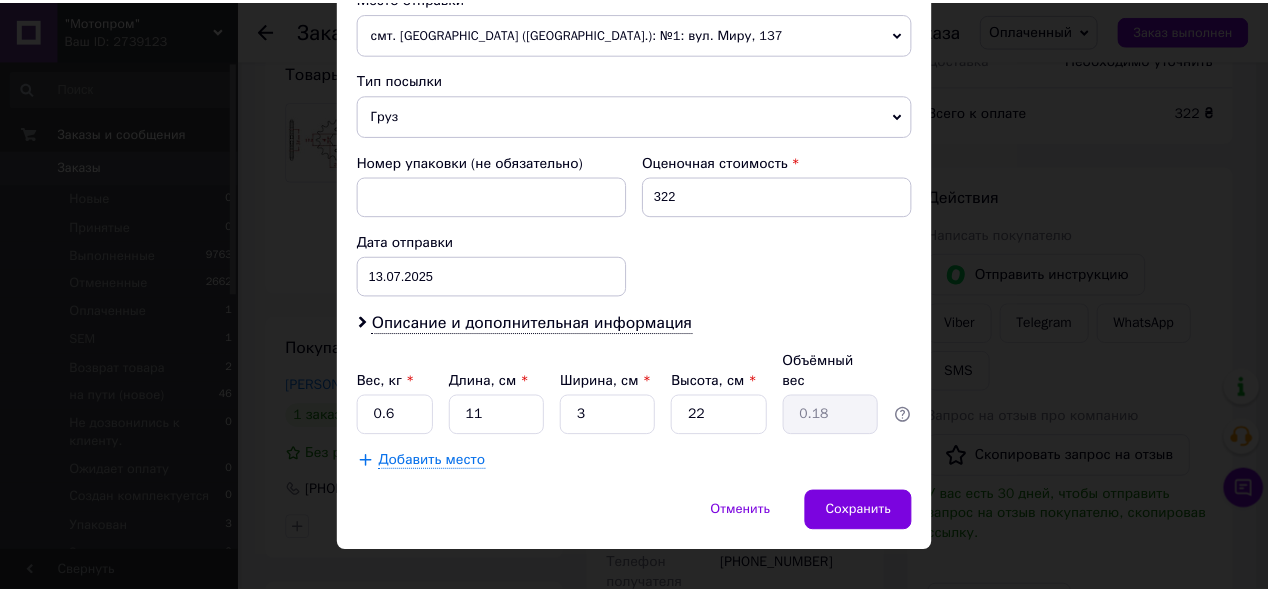 scroll, scrollTop: 731, scrollLeft: 0, axis: vertical 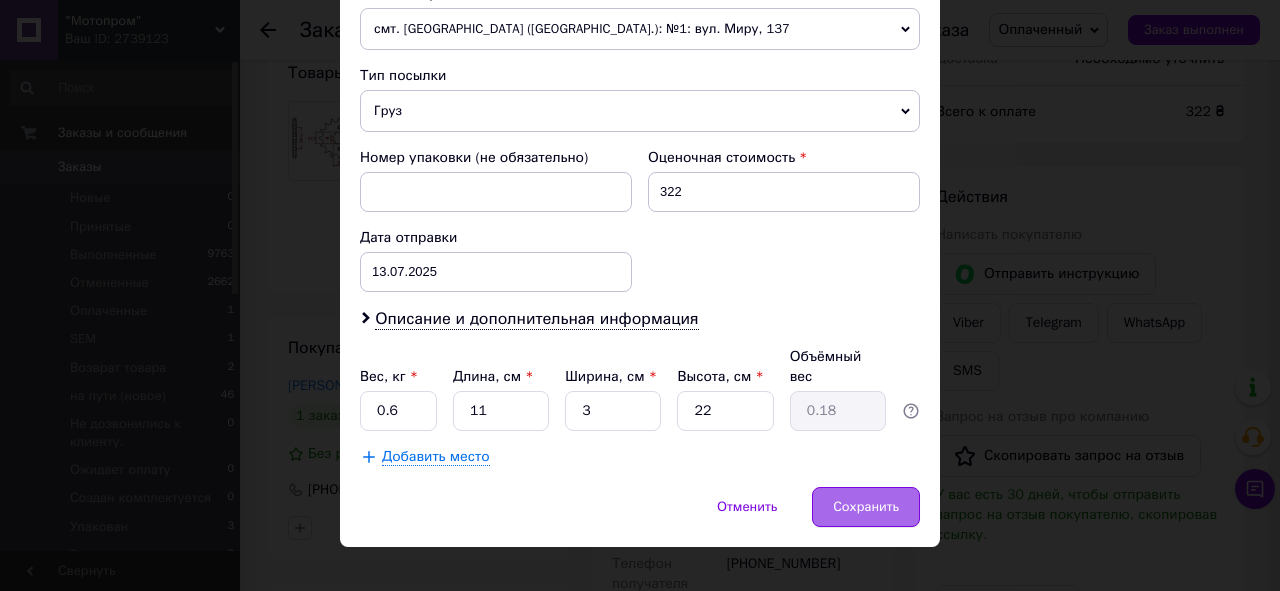 click on "Сохранить" at bounding box center (866, 507) 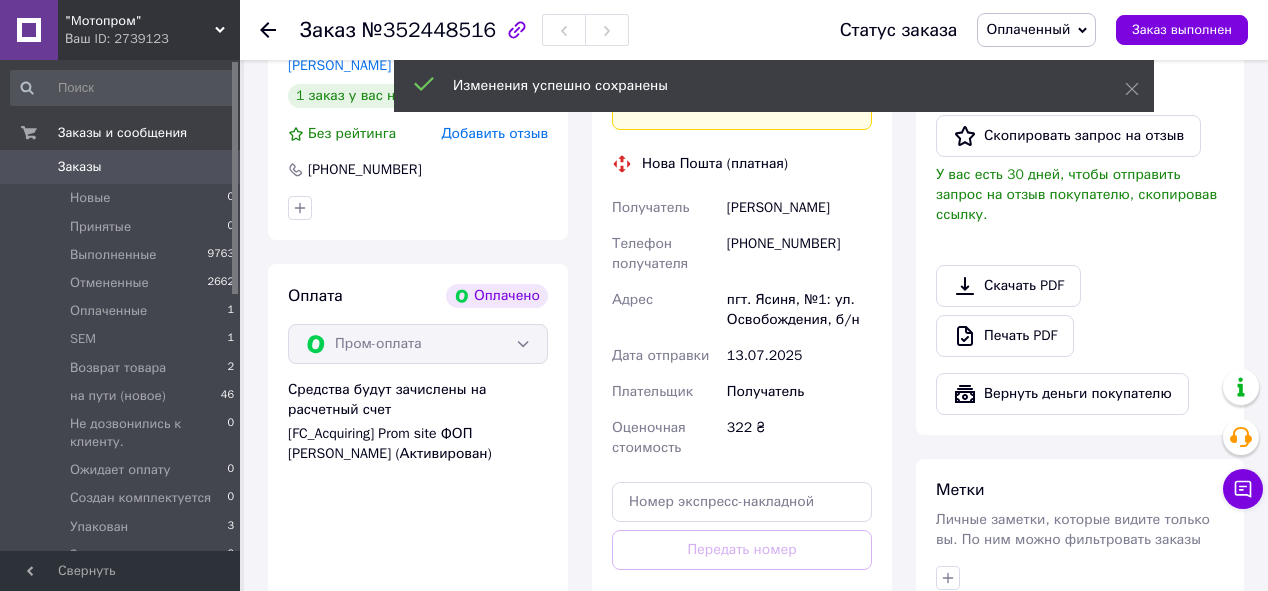 scroll, scrollTop: 1447, scrollLeft: 0, axis: vertical 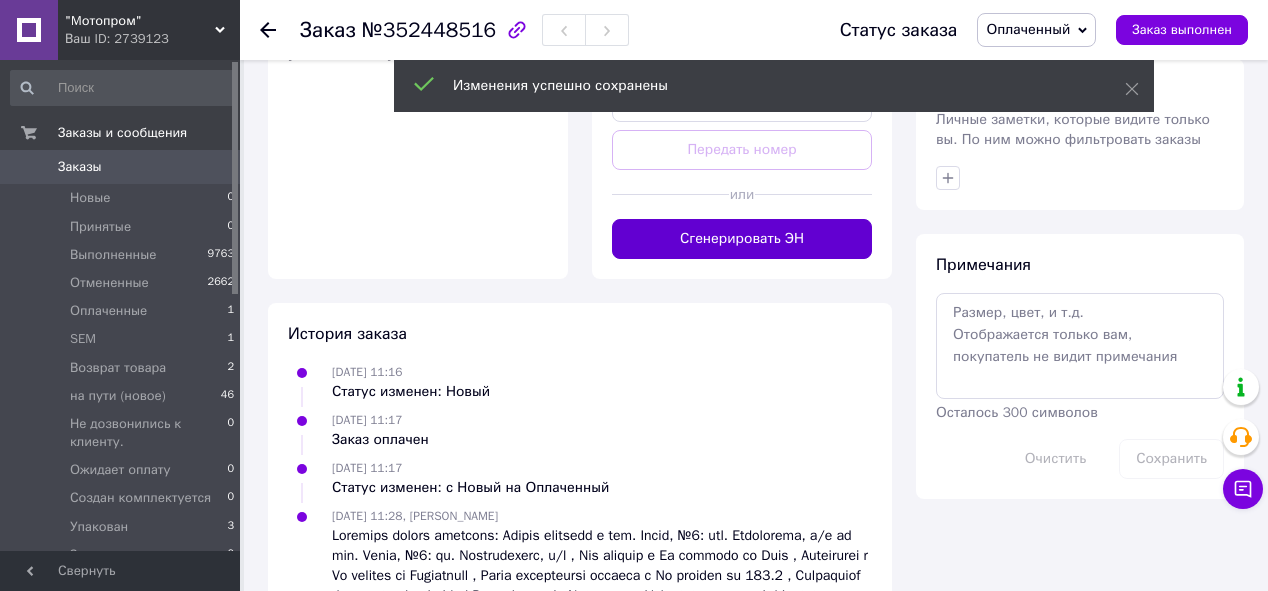 click on "Сгенерировать ЭН" at bounding box center [742, 239] 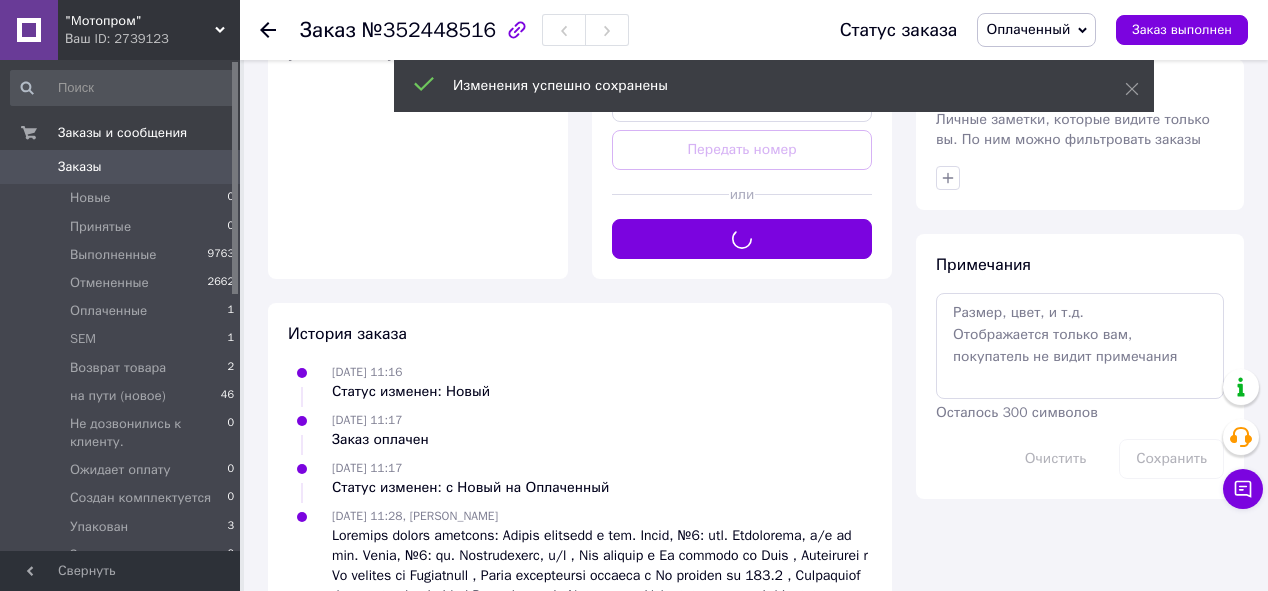 scroll, scrollTop: 1047, scrollLeft: 0, axis: vertical 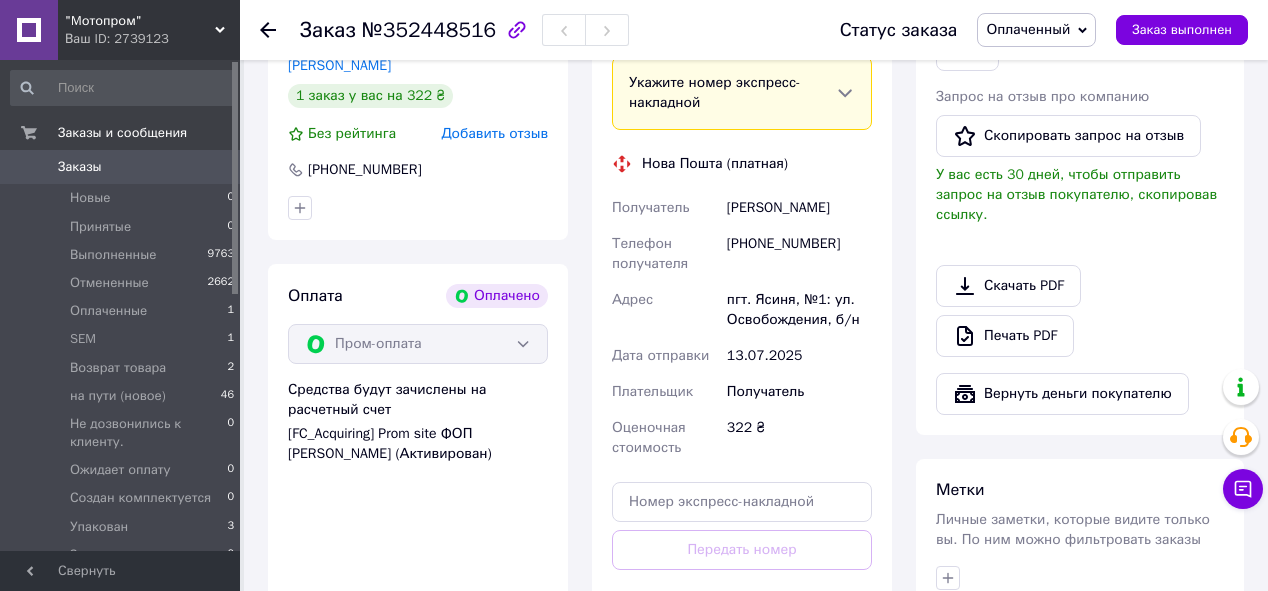 click on "Оплаченный" at bounding box center [1028, 29] 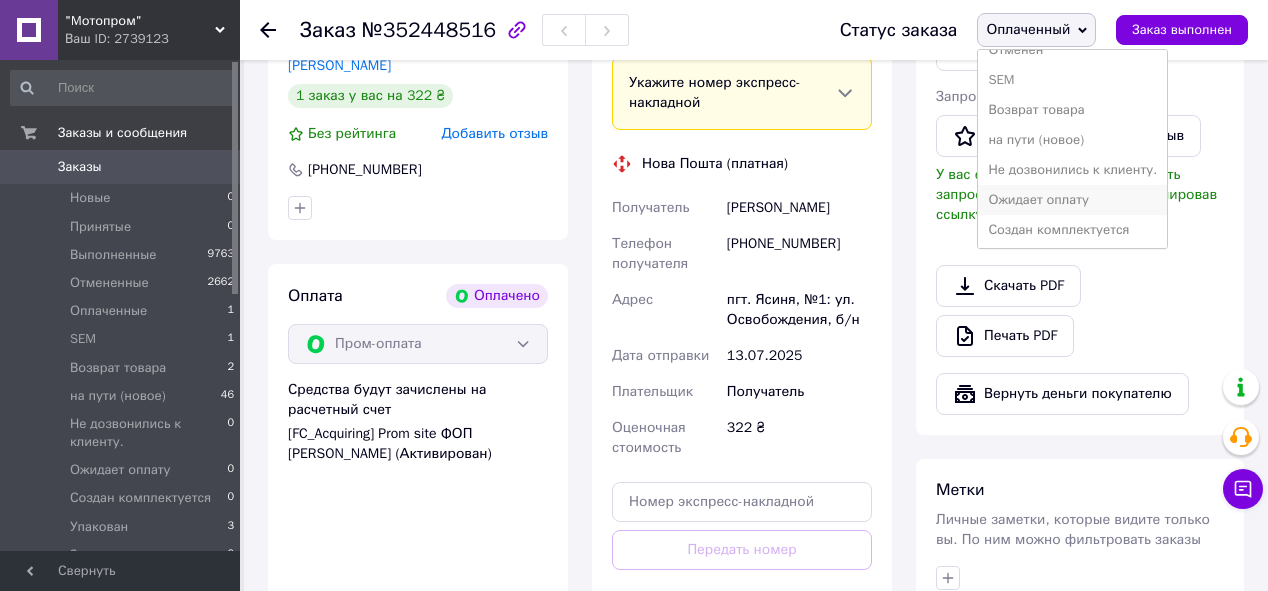 scroll, scrollTop: 112, scrollLeft: 0, axis: vertical 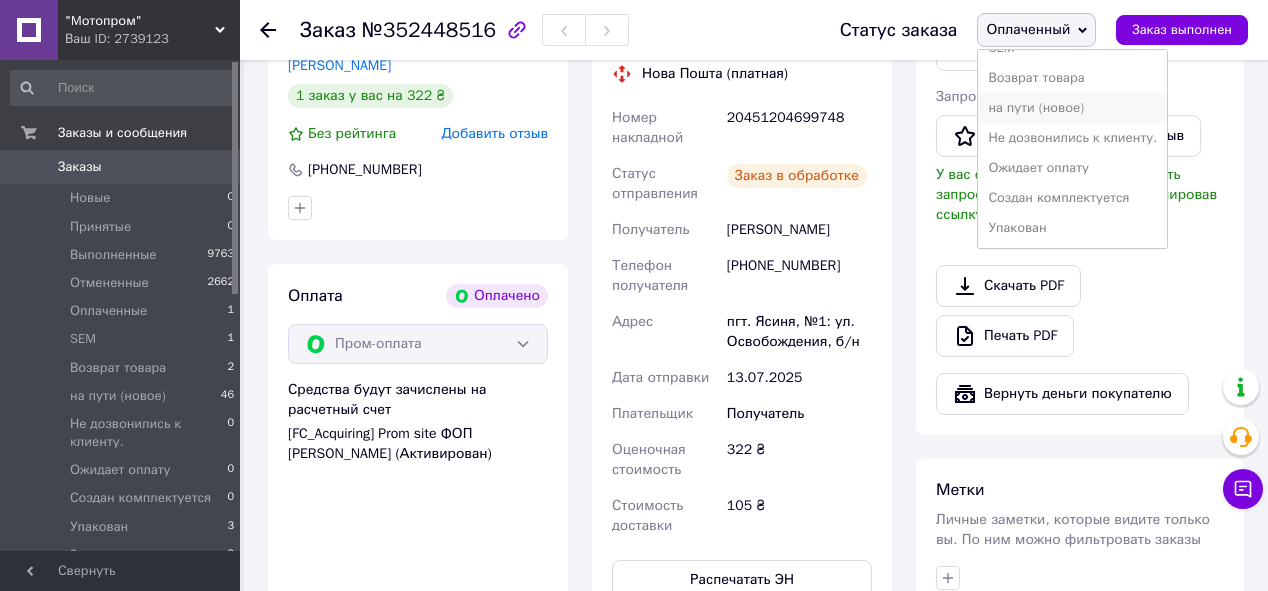 click on "на пути (новое)" at bounding box center [1072, 108] 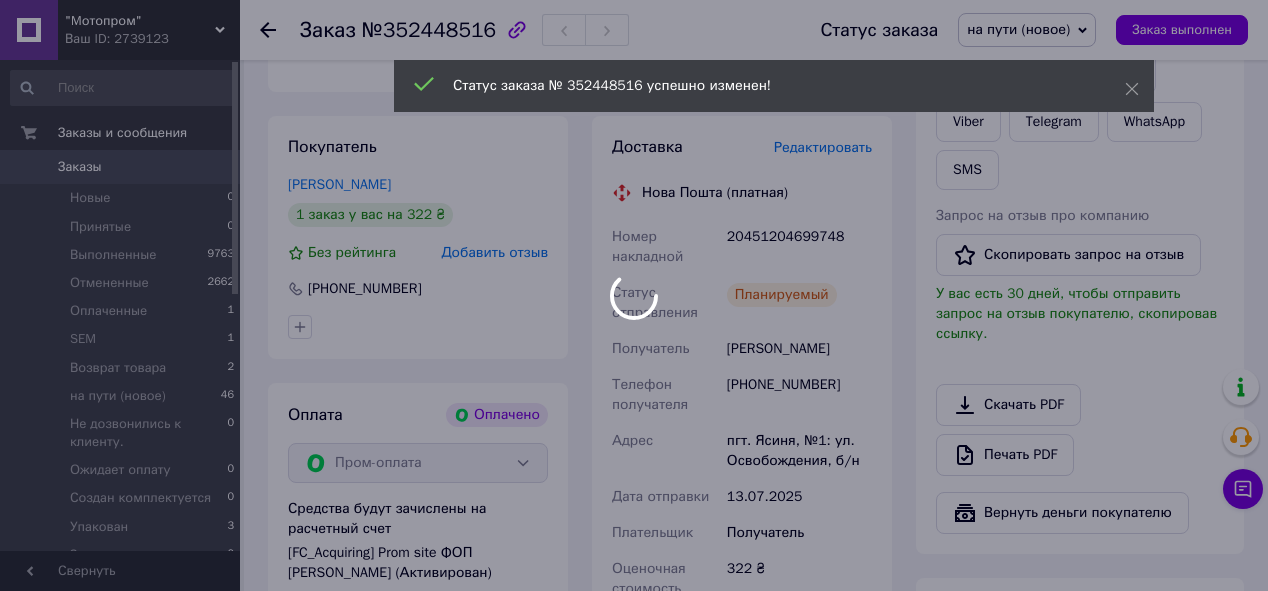 scroll, scrollTop: 887, scrollLeft: 0, axis: vertical 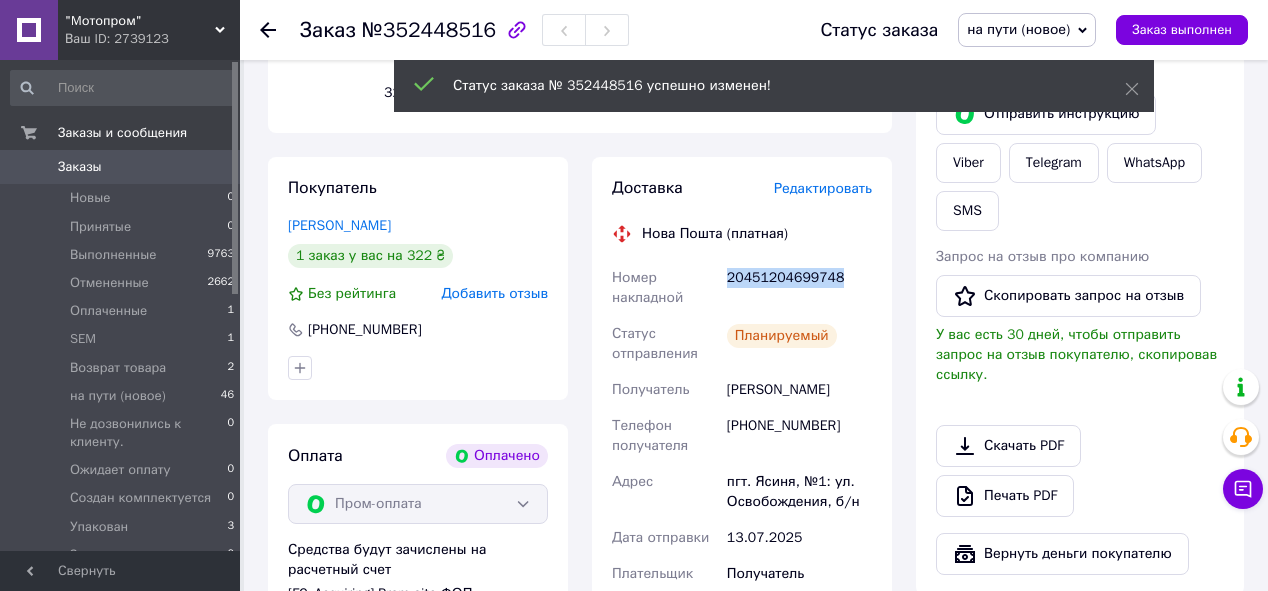 drag, startPoint x: 726, startPoint y: 265, endPoint x: 828, endPoint y: 268, distance: 102.044106 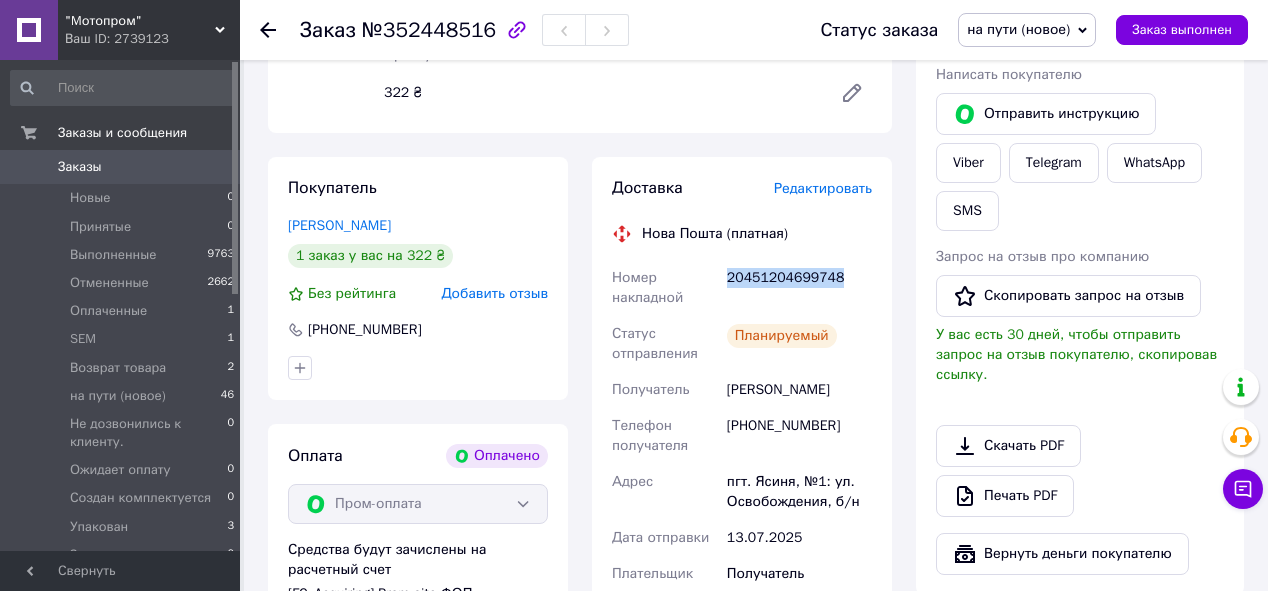 copy on "20451204699748" 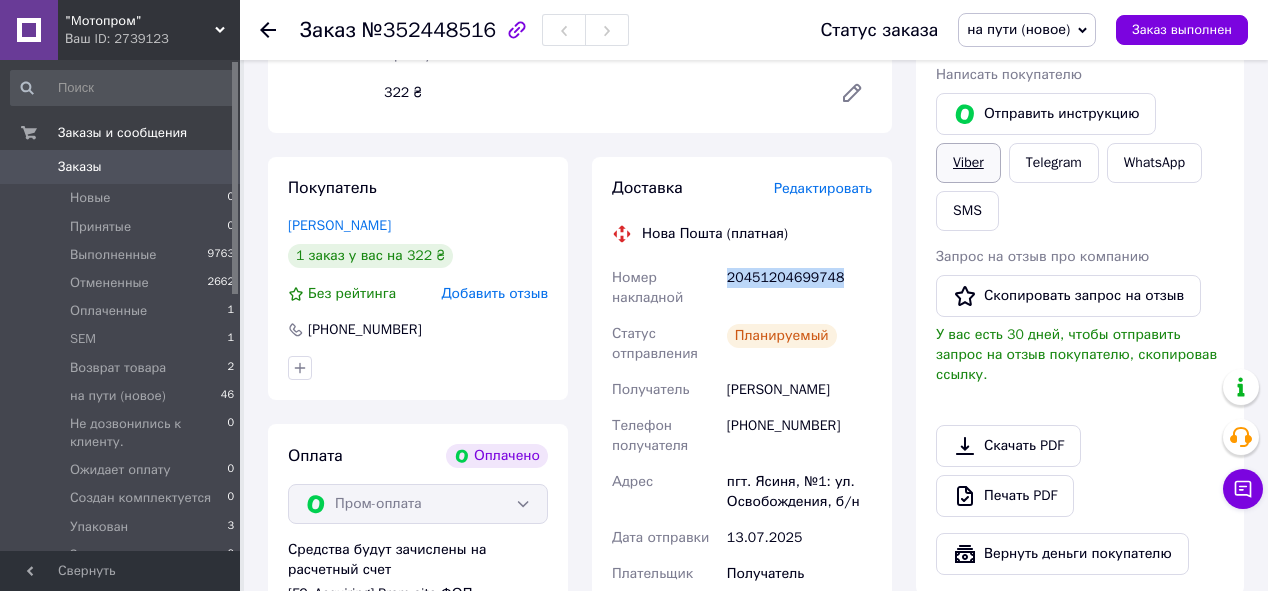 click on "Viber" at bounding box center [968, 163] 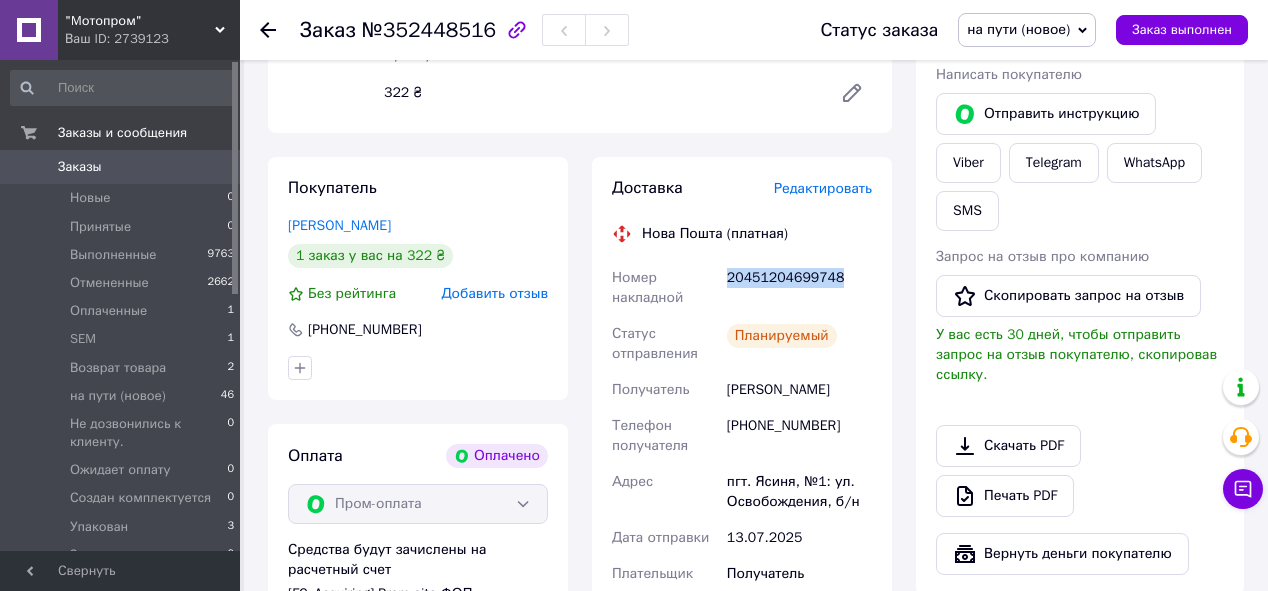 click on "Доставка Редактировать Нова Пошта (платная) Номер накладной 20451204699748 Статус отправления Планируемый Получатель [PERSON_NAME] Телефон получателя [PHONE_NUMBER] [GEOGRAPHIC_DATA] пгт. Ясиня, №1: ул. Освобождения, б/н Дата отправки [DATE] Плательщик Получатель Оценочная стоимость 322 ₴ Стоимость доставки 105 ₴ Распечатать ЭН Плательщик Получатель Отправитель Фамилия получателя Пирог Имя получателя [PERSON_NAME] Отчество получателя Телефон получателя [PHONE_NUMBER] Тип доставки В отделении Курьером В почтомате Город -- Не выбрано -- Отделение №1: ул. Освобождения, б/н Место отправки Груз 322" at bounding box center [742, 468] 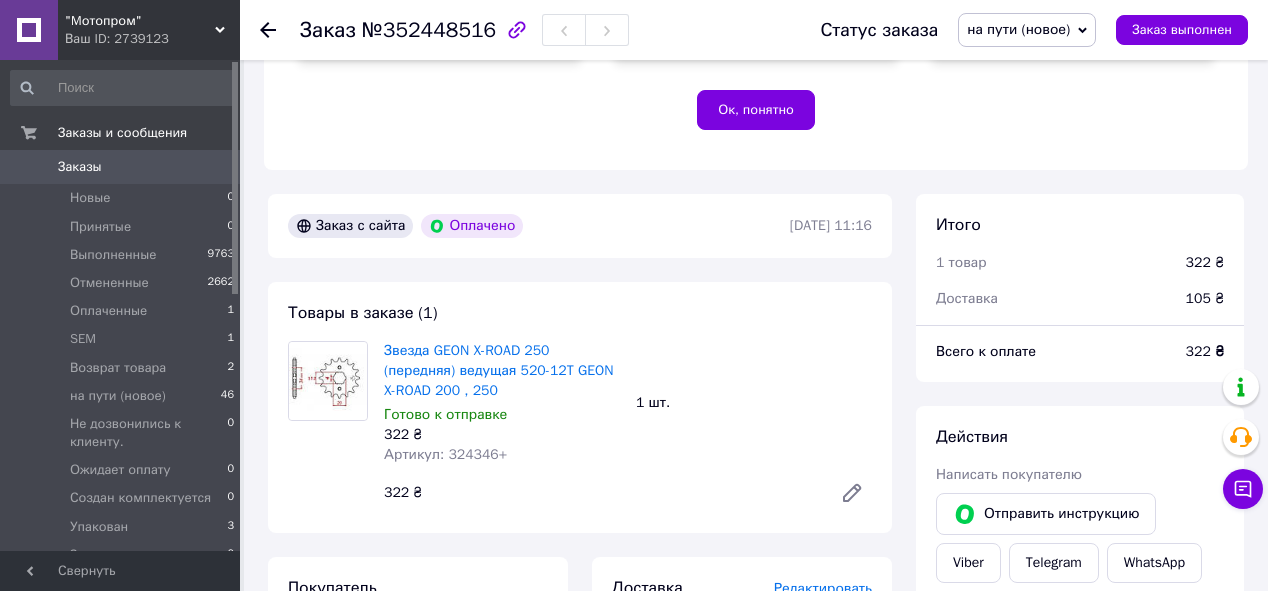 scroll, scrollTop: 727, scrollLeft: 0, axis: vertical 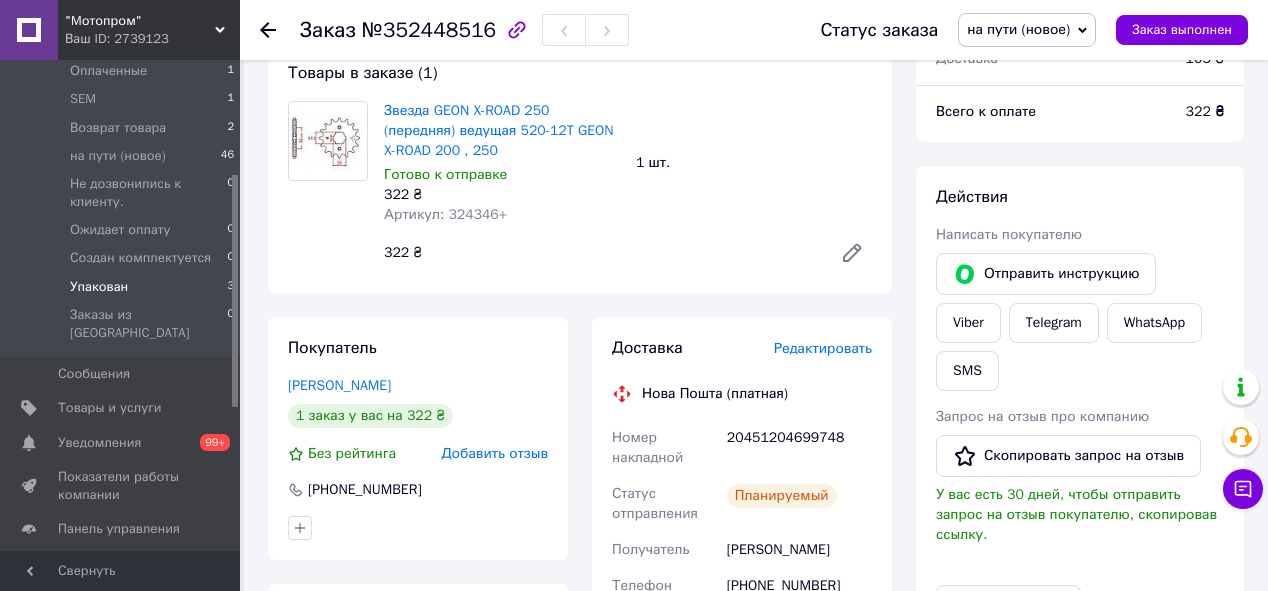 click on "Упакован 3" at bounding box center (123, 287) 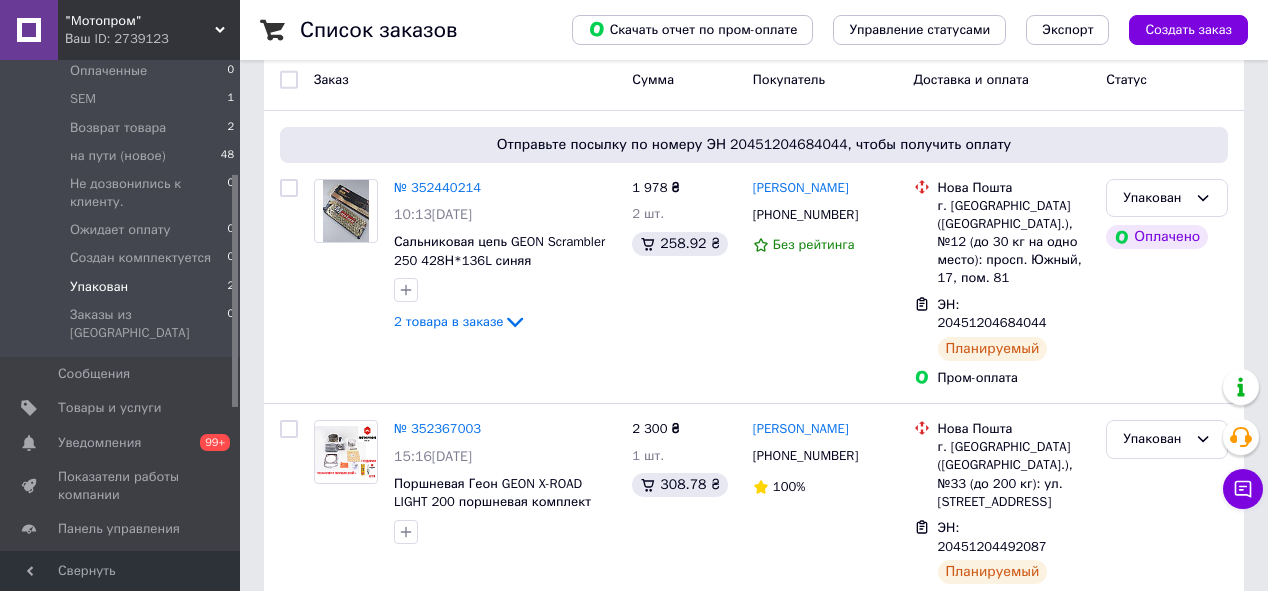 scroll, scrollTop: 339, scrollLeft: 0, axis: vertical 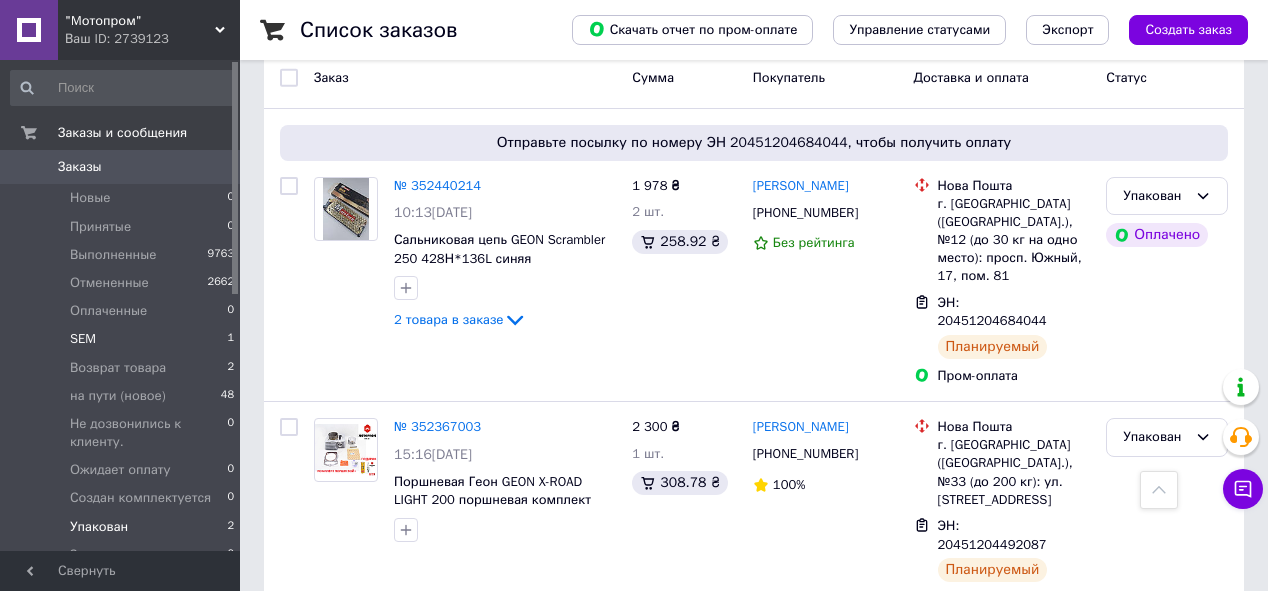 click on "SEM 1" at bounding box center (123, 339) 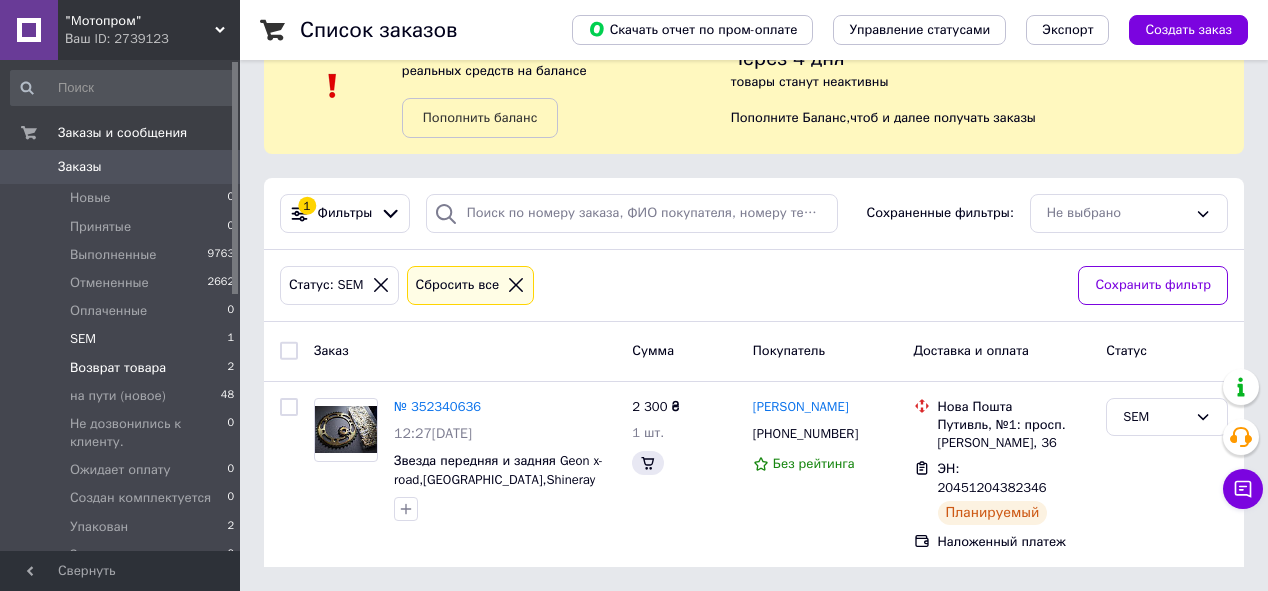 scroll, scrollTop: 0, scrollLeft: 0, axis: both 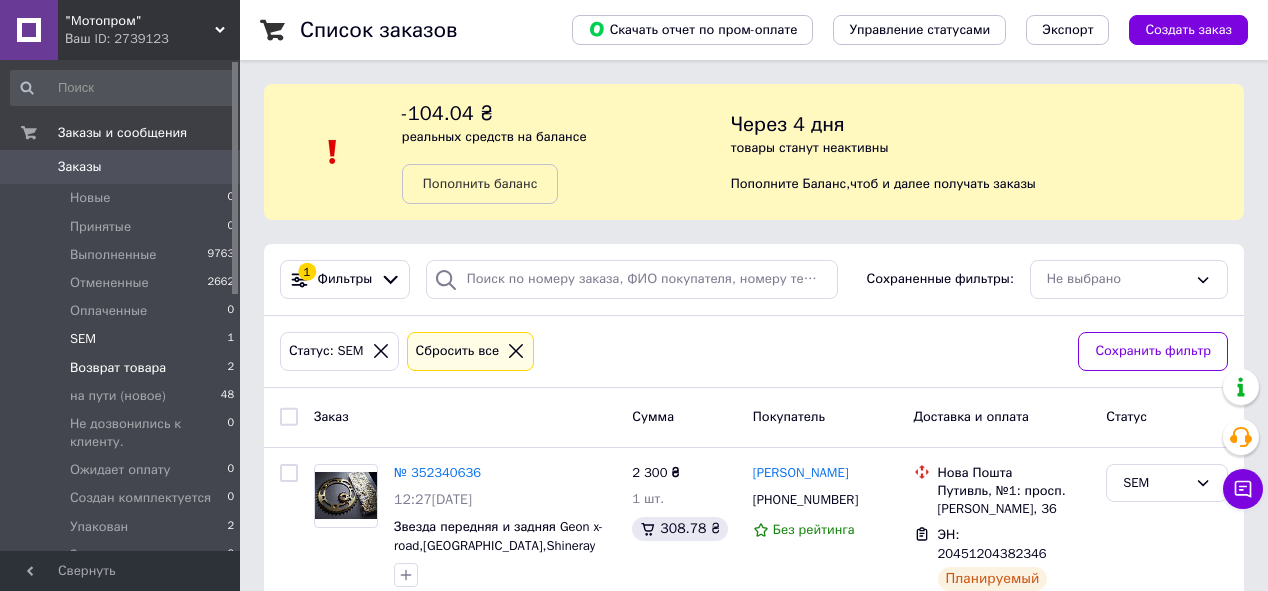 click on "Возврат товара 2" at bounding box center (123, 368) 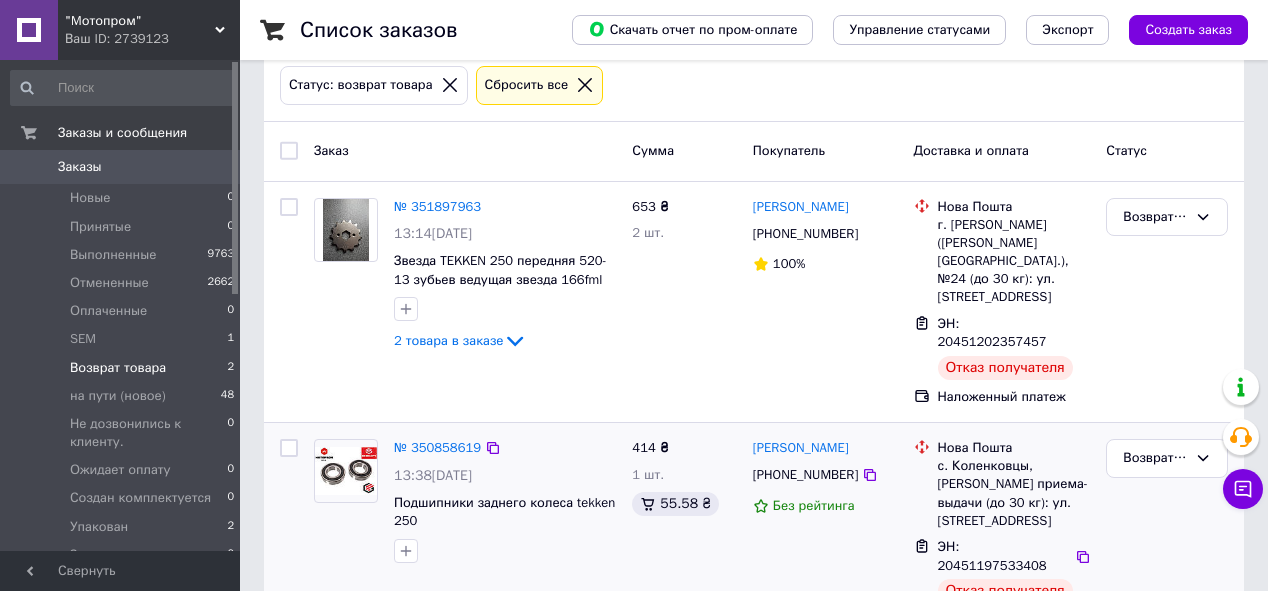 scroll, scrollTop: 269, scrollLeft: 0, axis: vertical 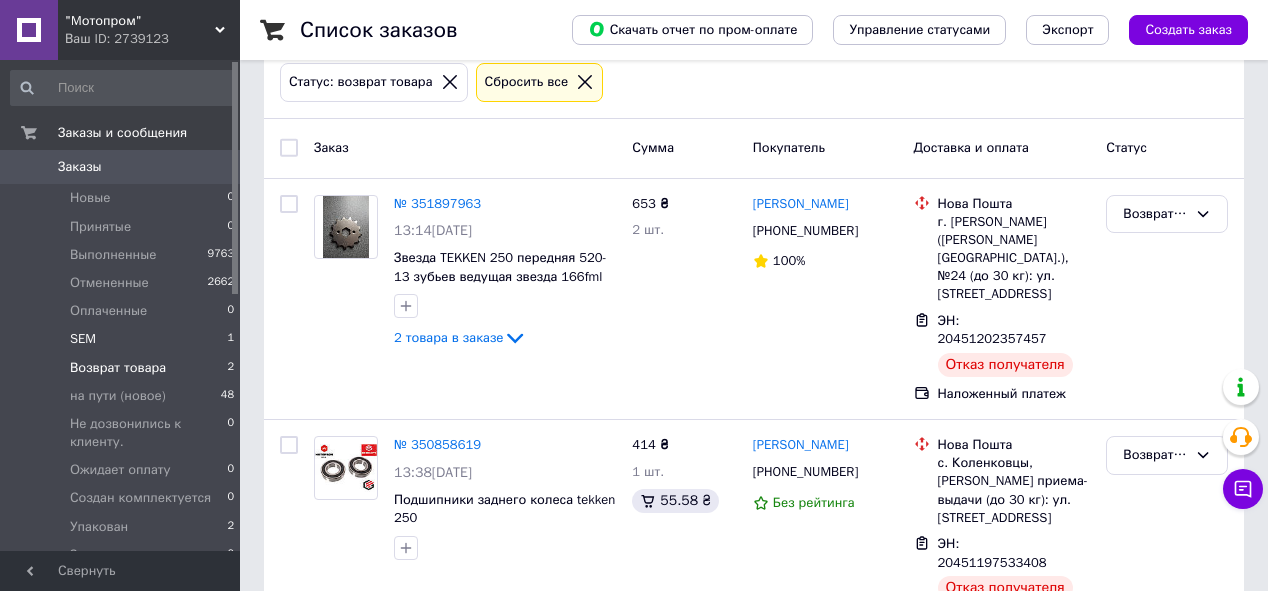click on "SEM 1" at bounding box center [123, 339] 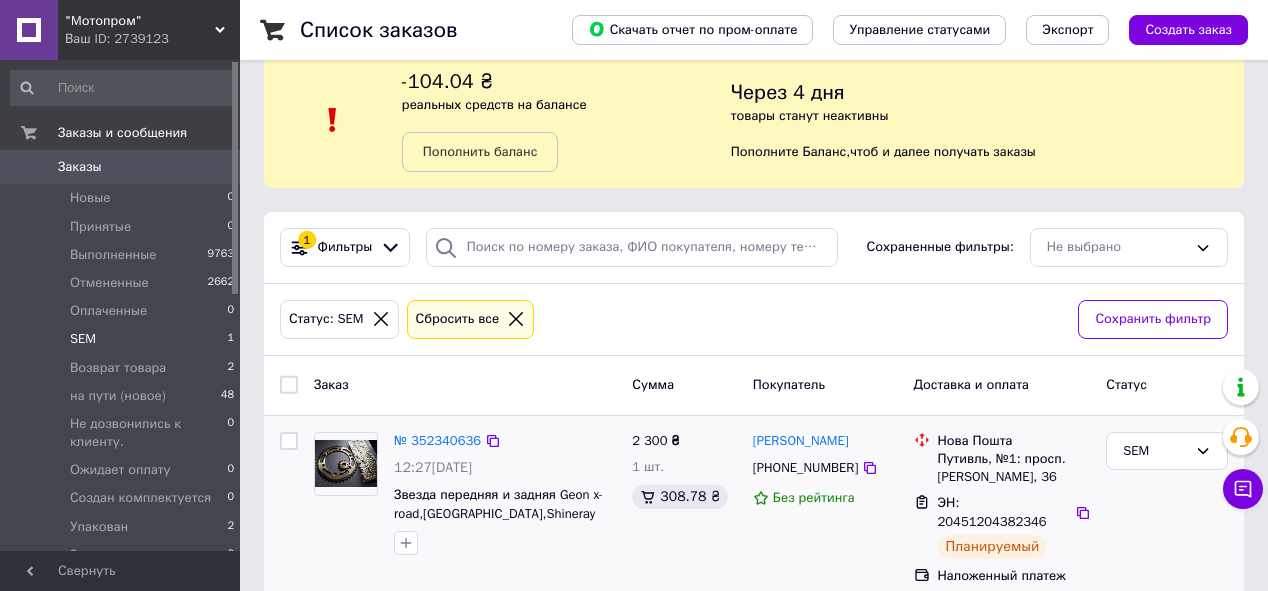 scroll, scrollTop: 46, scrollLeft: 0, axis: vertical 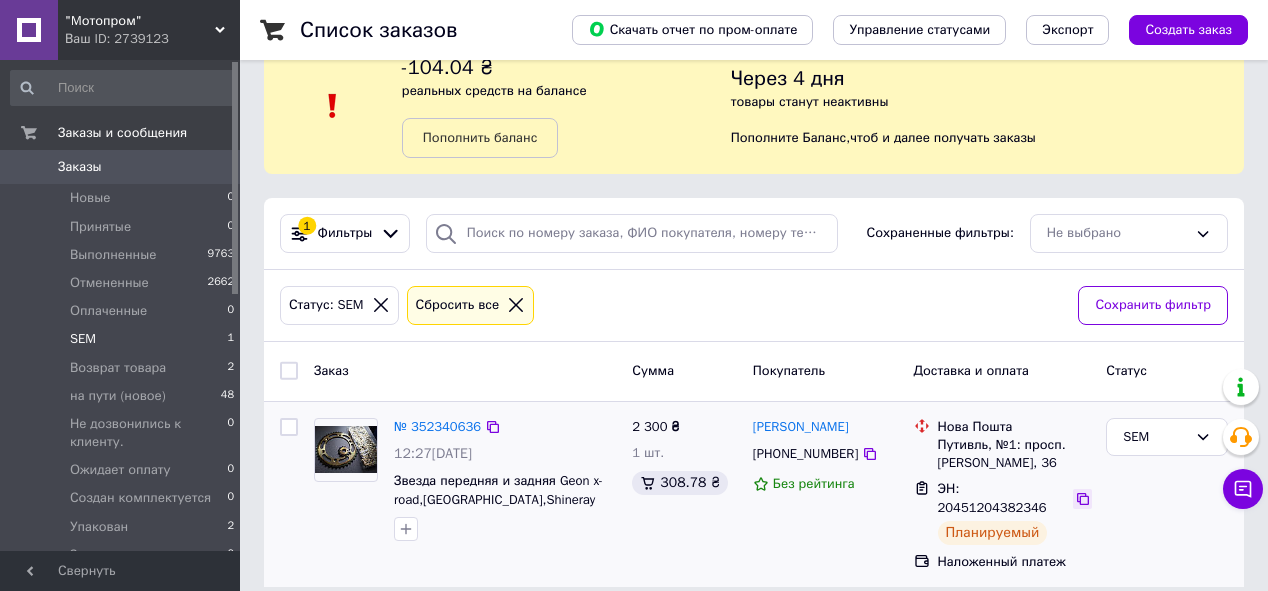 click 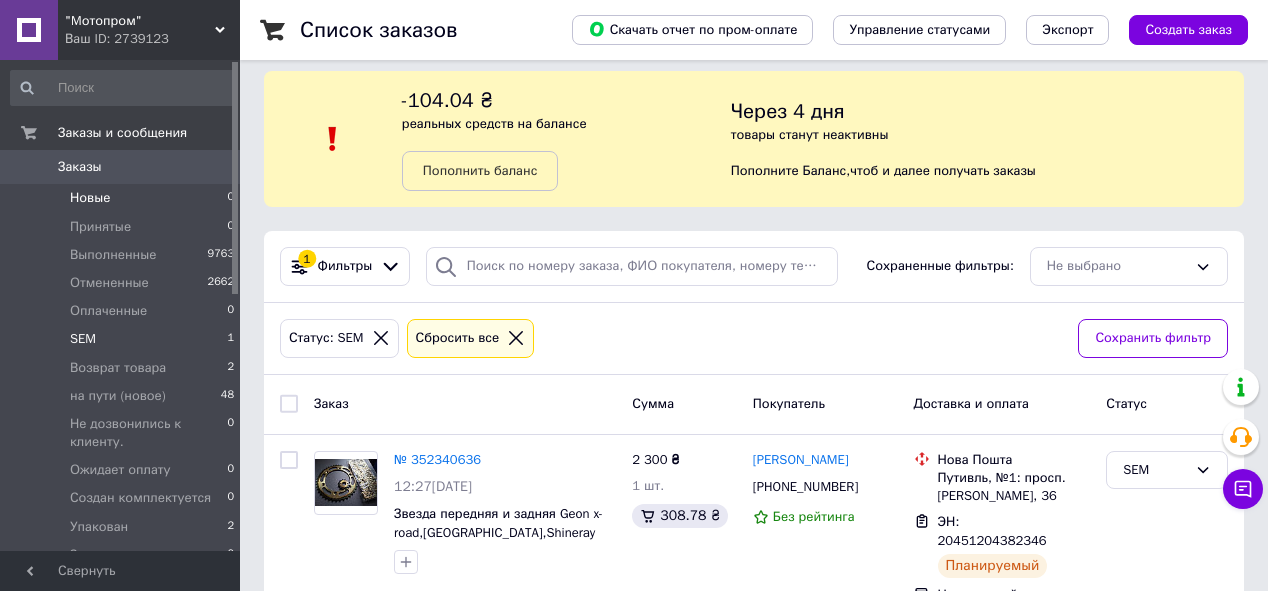 scroll, scrollTop: 0, scrollLeft: 0, axis: both 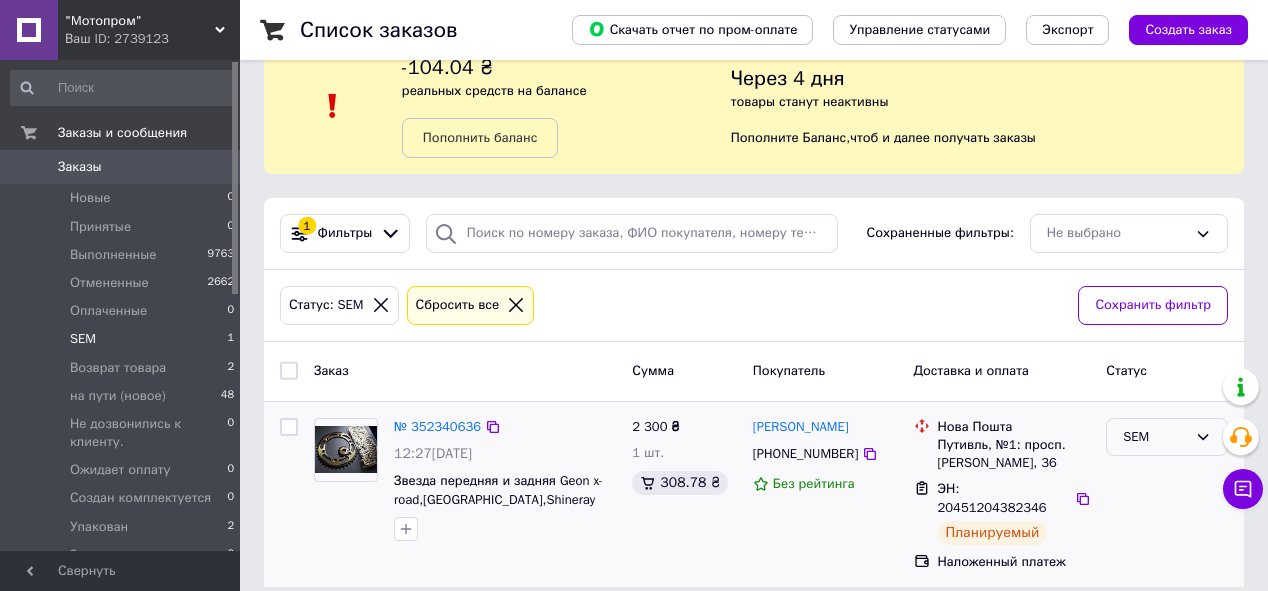 click on "SEM" at bounding box center (1155, 437) 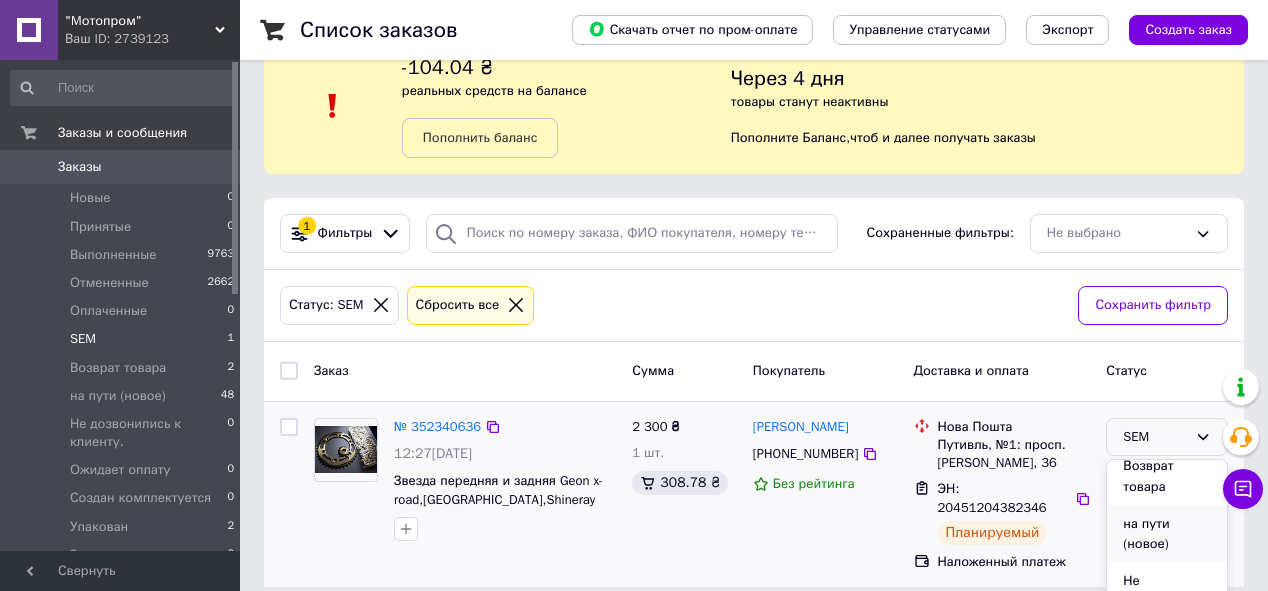 scroll, scrollTop: 160, scrollLeft: 0, axis: vertical 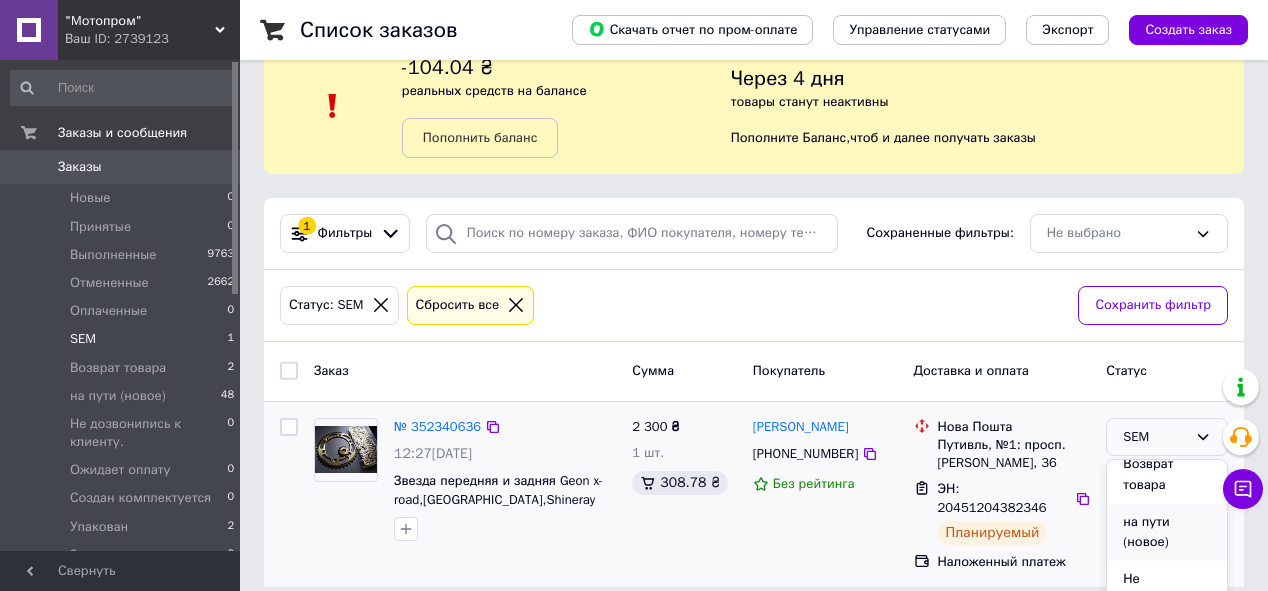 click on "на пути (новое)" at bounding box center [1167, 532] 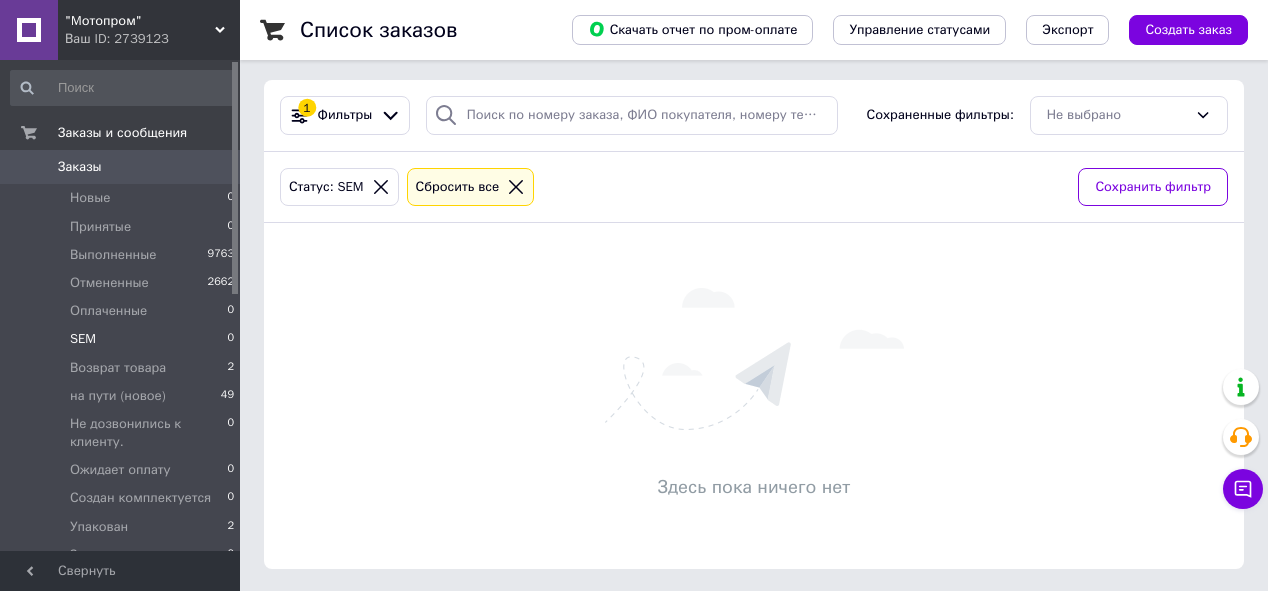 scroll, scrollTop: 165, scrollLeft: 0, axis: vertical 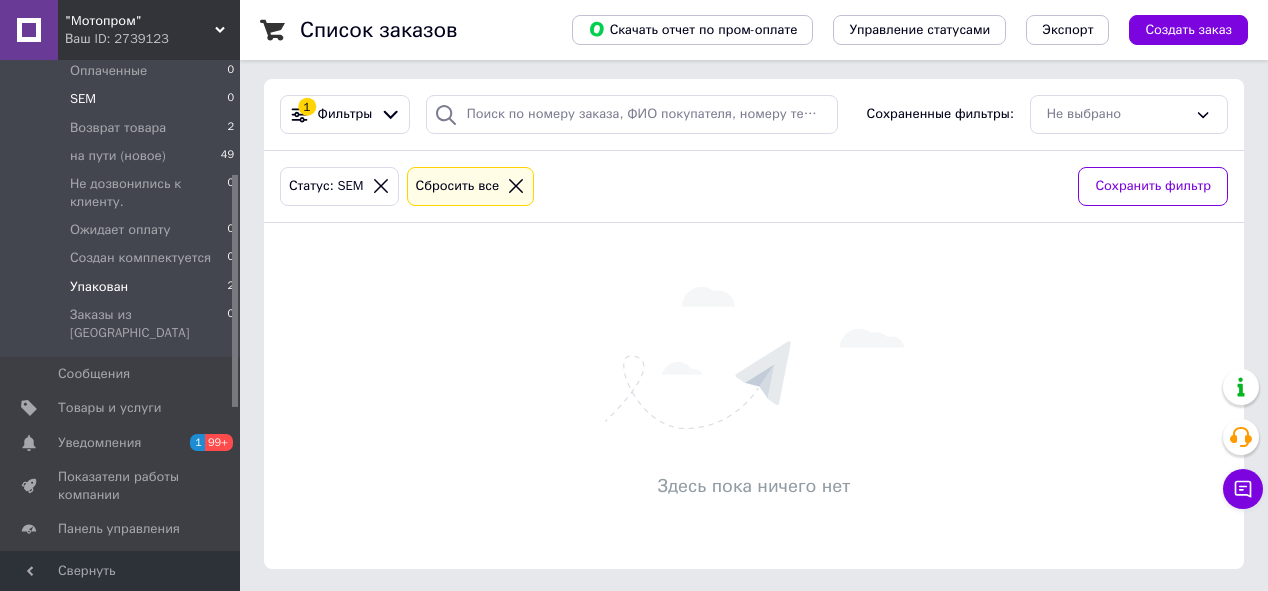 click on "Упакован 2" at bounding box center (123, 287) 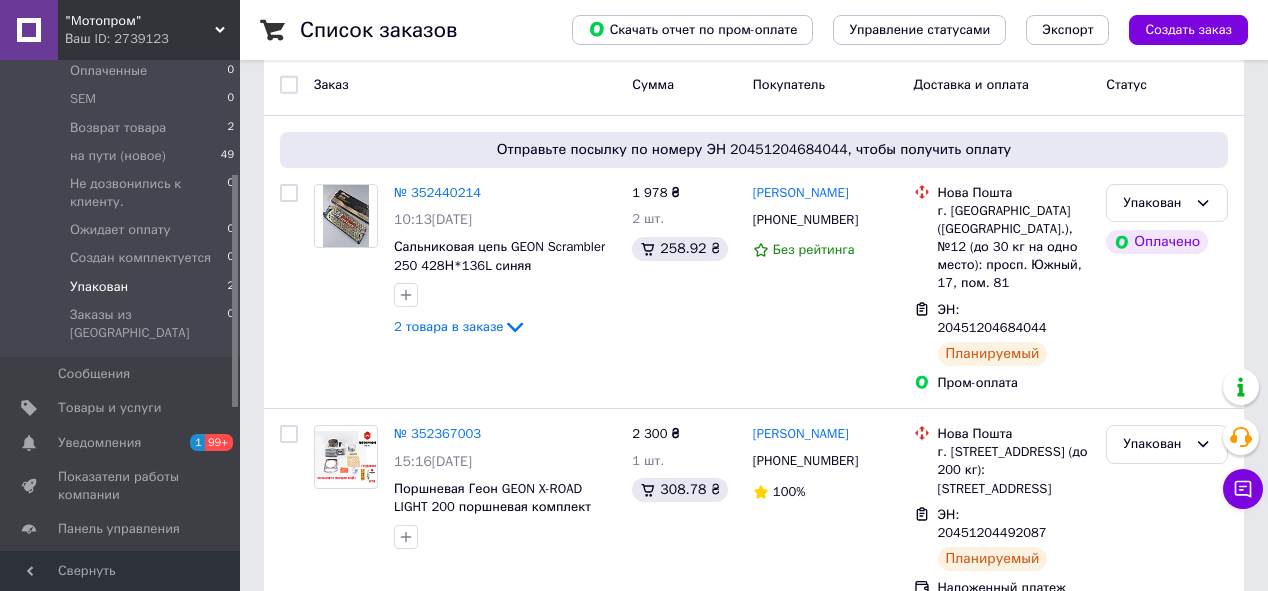 scroll, scrollTop: 339, scrollLeft: 0, axis: vertical 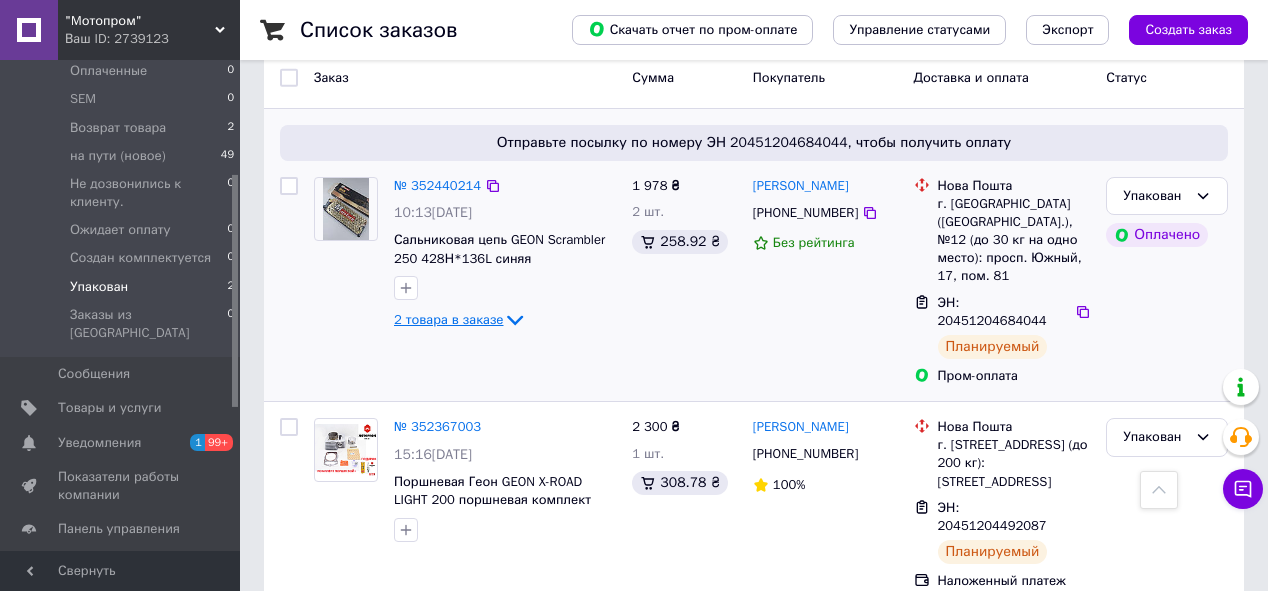 click on "2 товара в заказе" at bounding box center [448, 319] 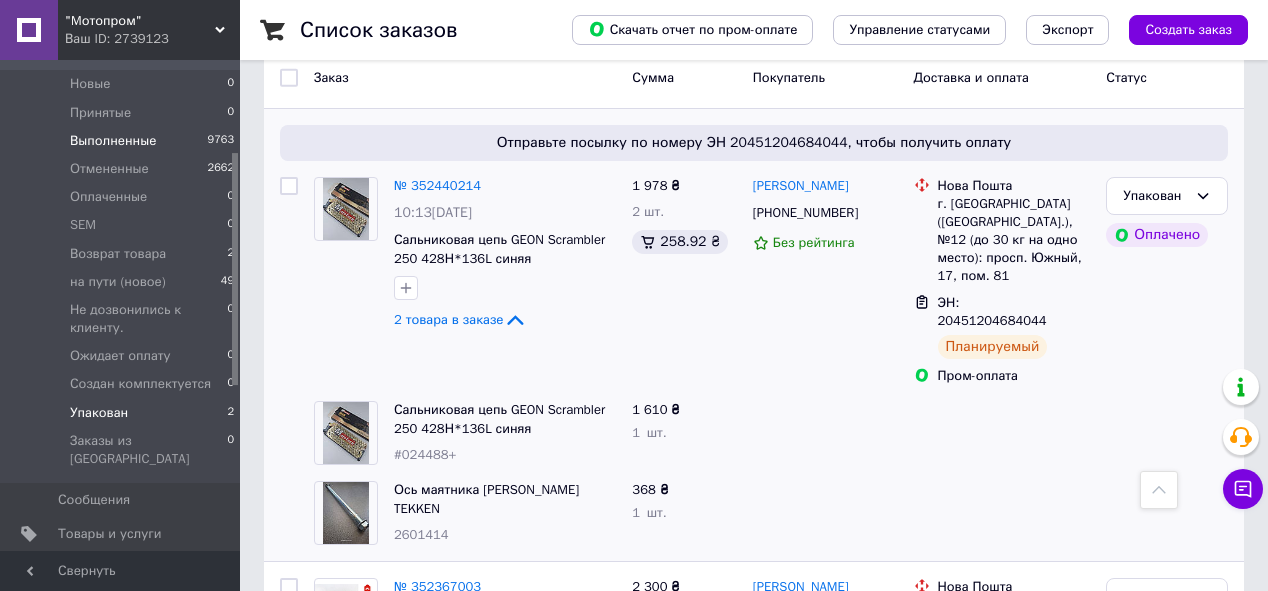 scroll, scrollTop: 0, scrollLeft: 0, axis: both 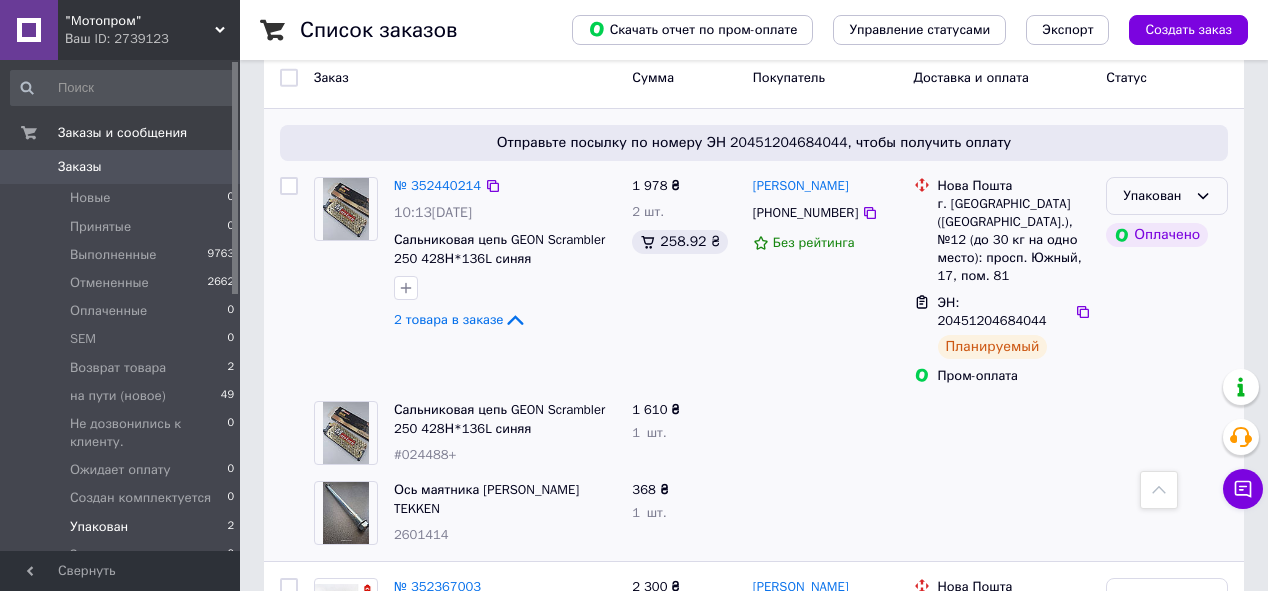drag, startPoint x: 1140, startPoint y: 196, endPoint x: 1147, endPoint y: 207, distance: 13.038404 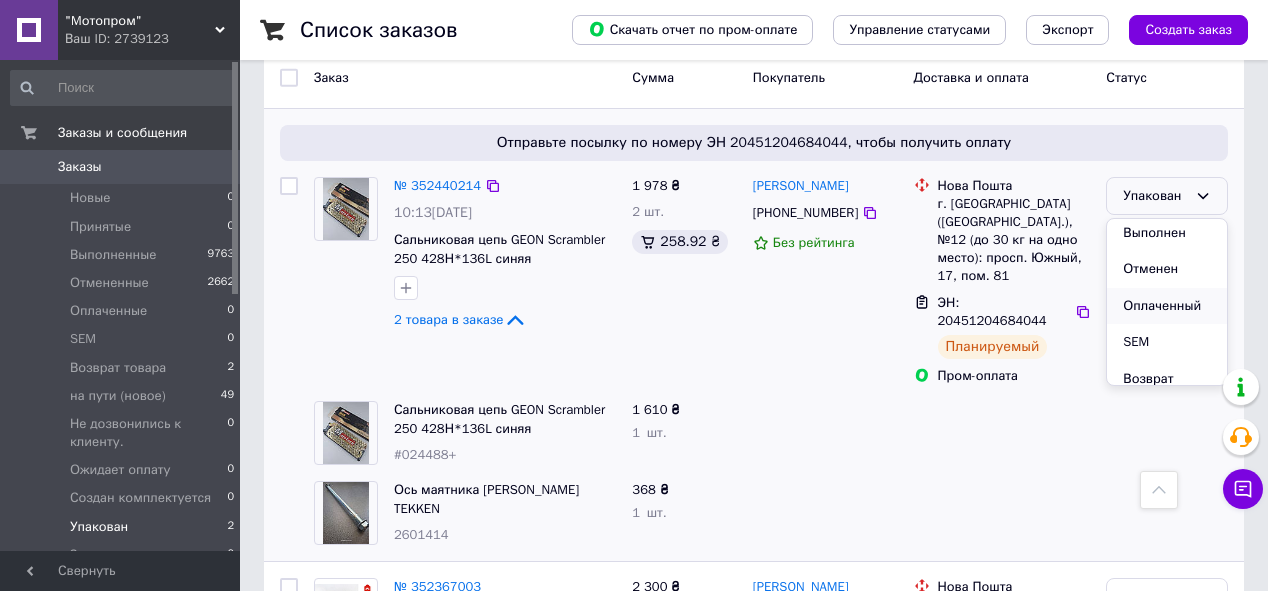 scroll, scrollTop: 80, scrollLeft: 0, axis: vertical 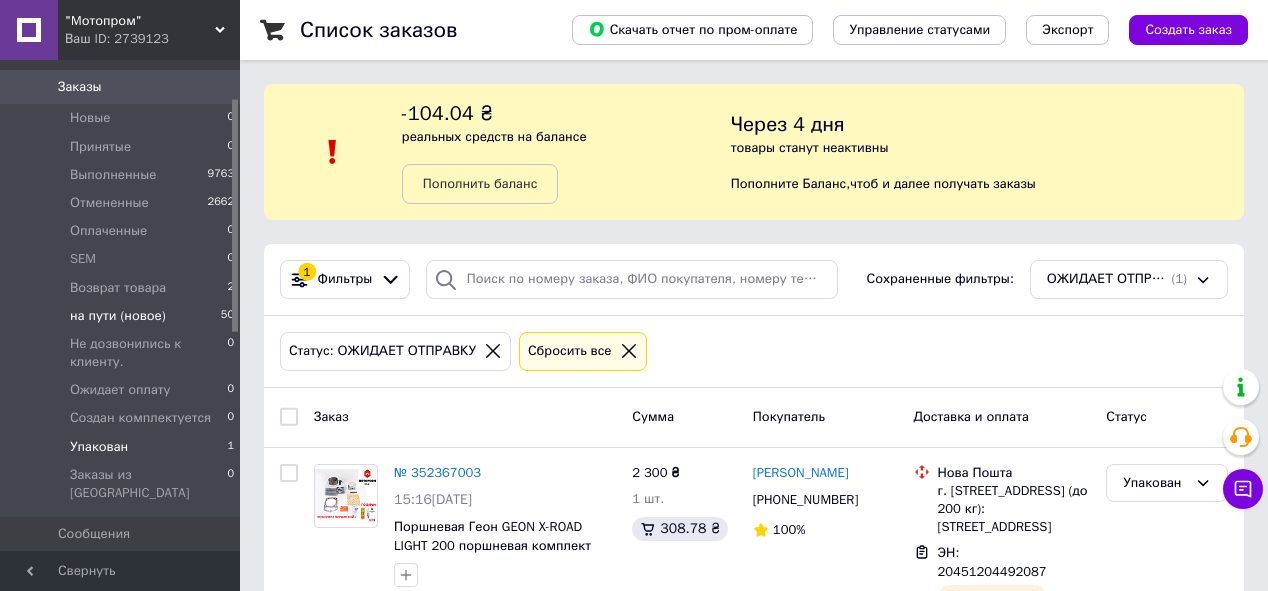 click on "на пути (новое) 50" at bounding box center [123, 316] 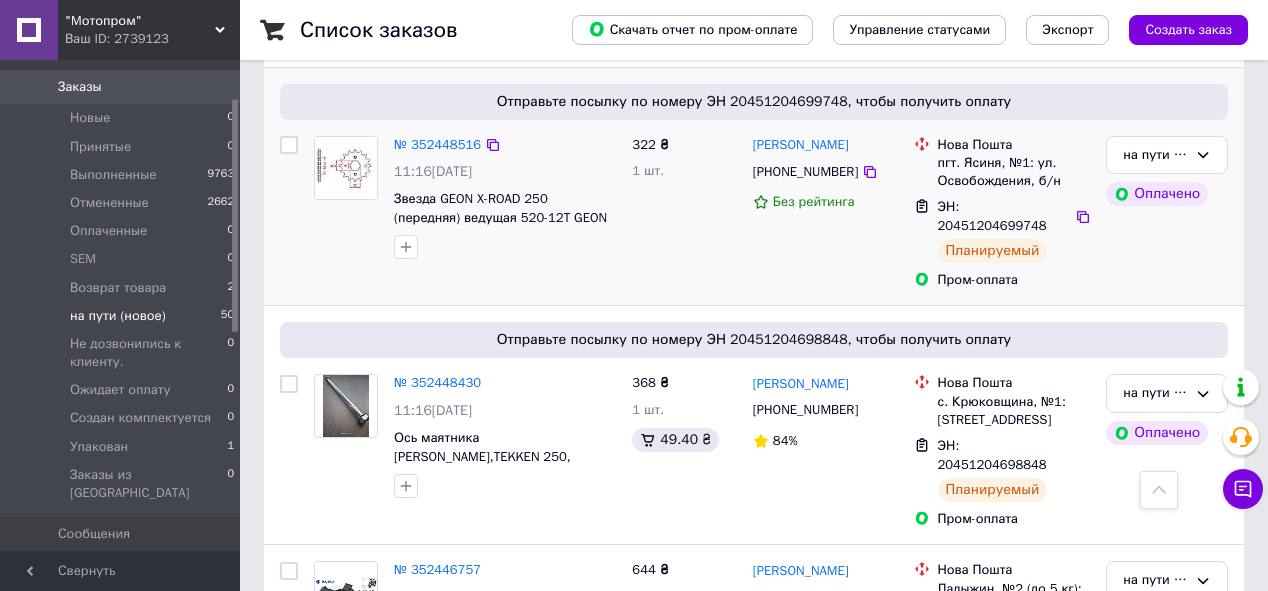 scroll, scrollTop: 480, scrollLeft: 0, axis: vertical 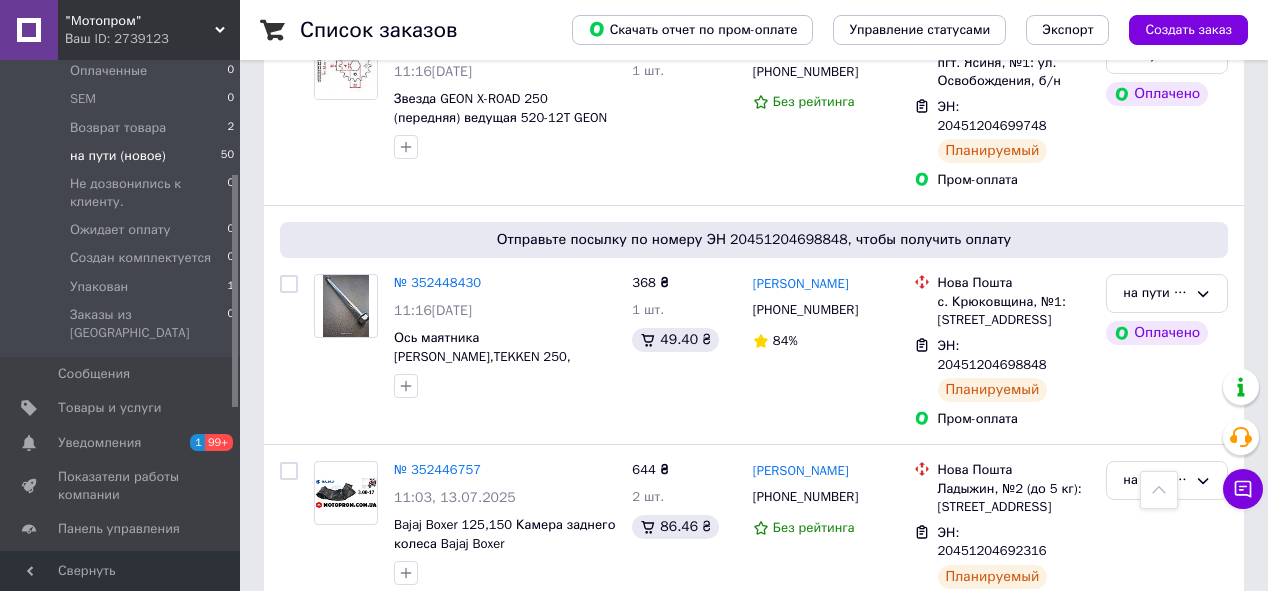 click on "Уведомления" at bounding box center [99, 443] 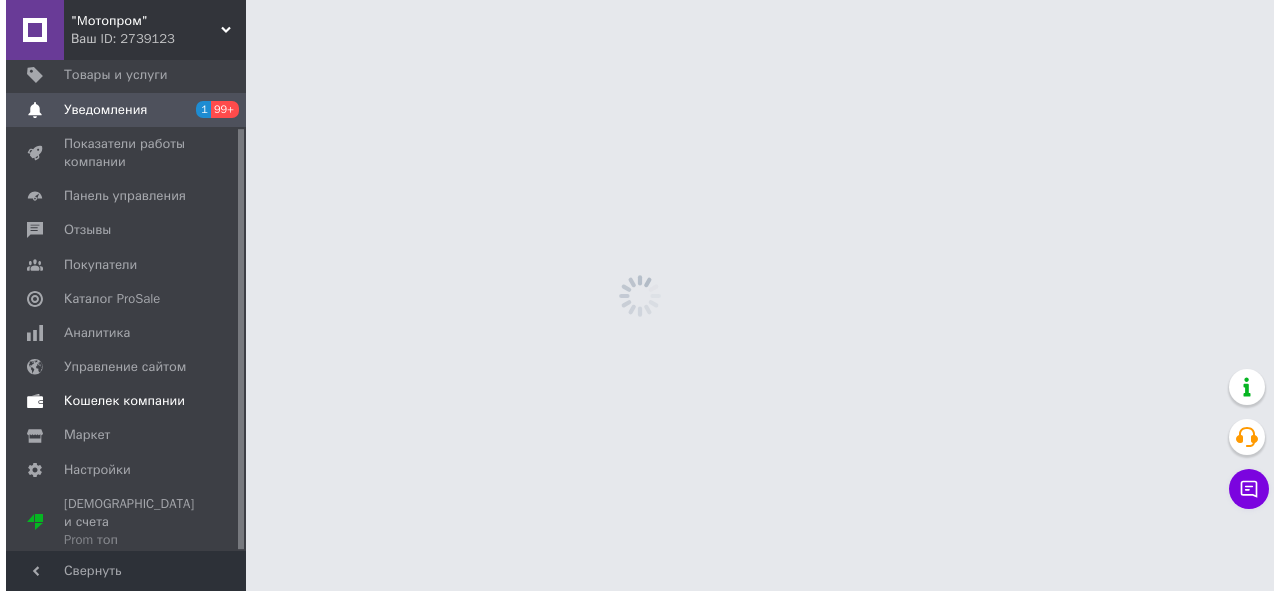 scroll, scrollTop: 0, scrollLeft: 0, axis: both 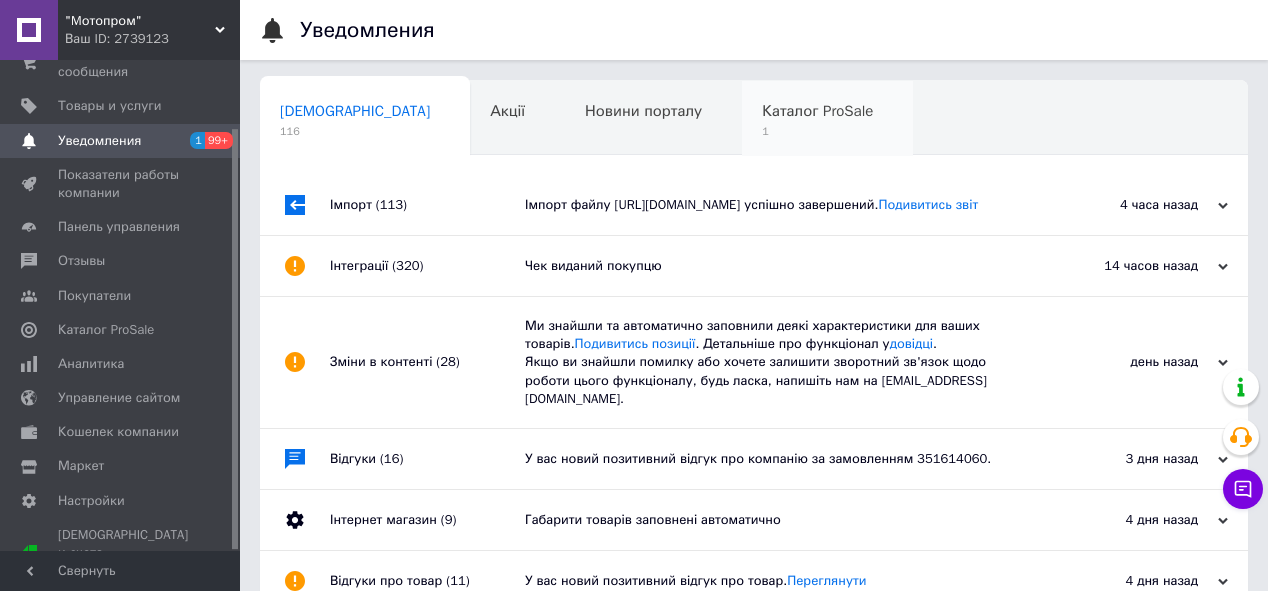 click on "1" at bounding box center (817, 131) 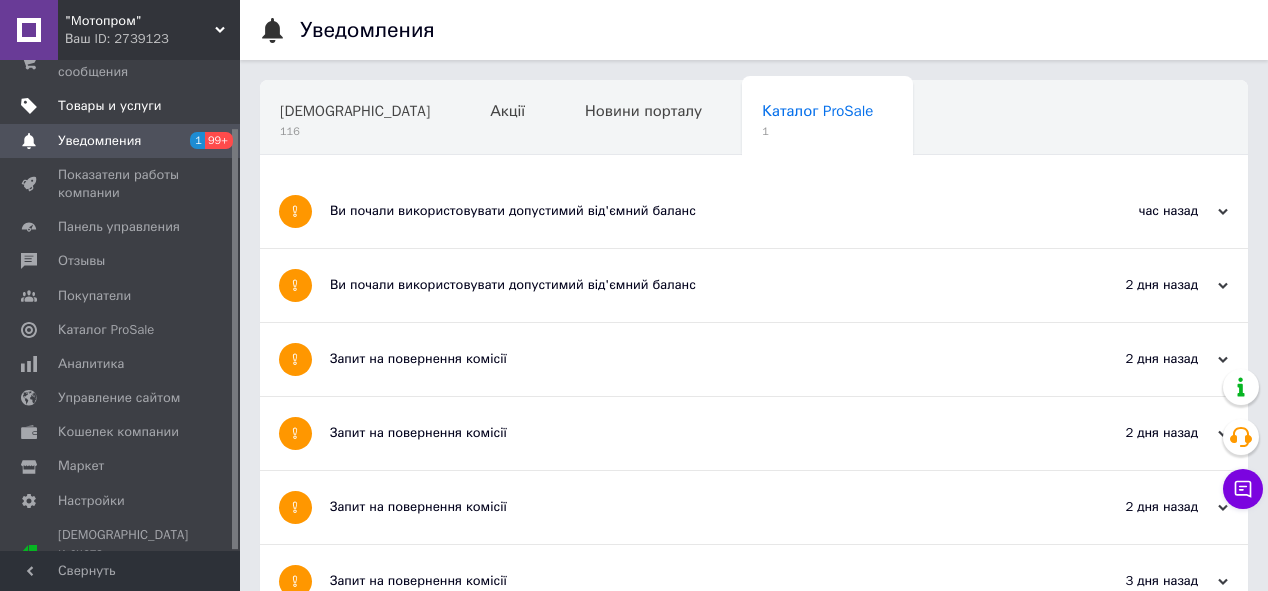 click on "Товары и услуги" at bounding box center [123, 106] 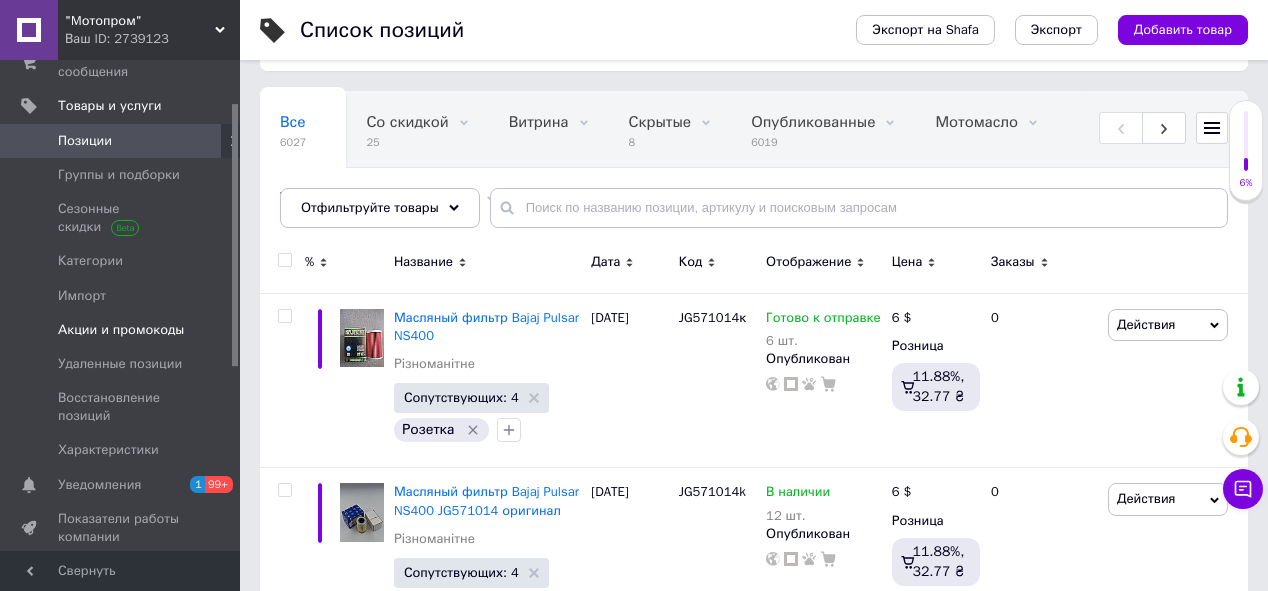 scroll, scrollTop: 160, scrollLeft: 0, axis: vertical 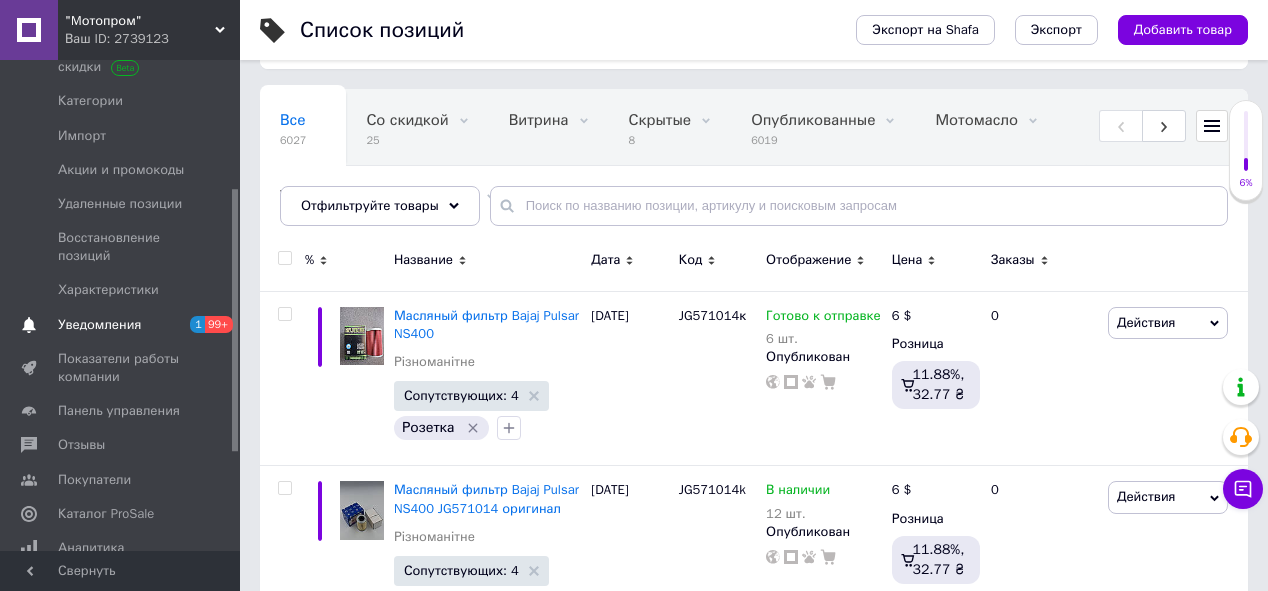 click on "Уведомления" at bounding box center [121, 325] 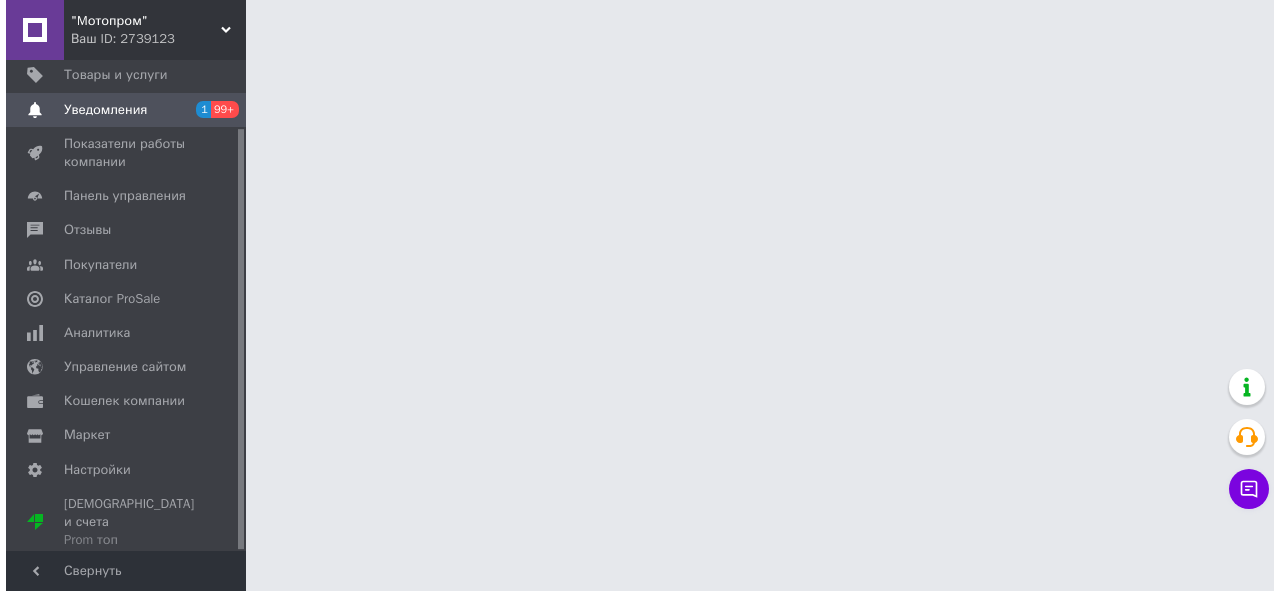 scroll, scrollTop: 0, scrollLeft: 0, axis: both 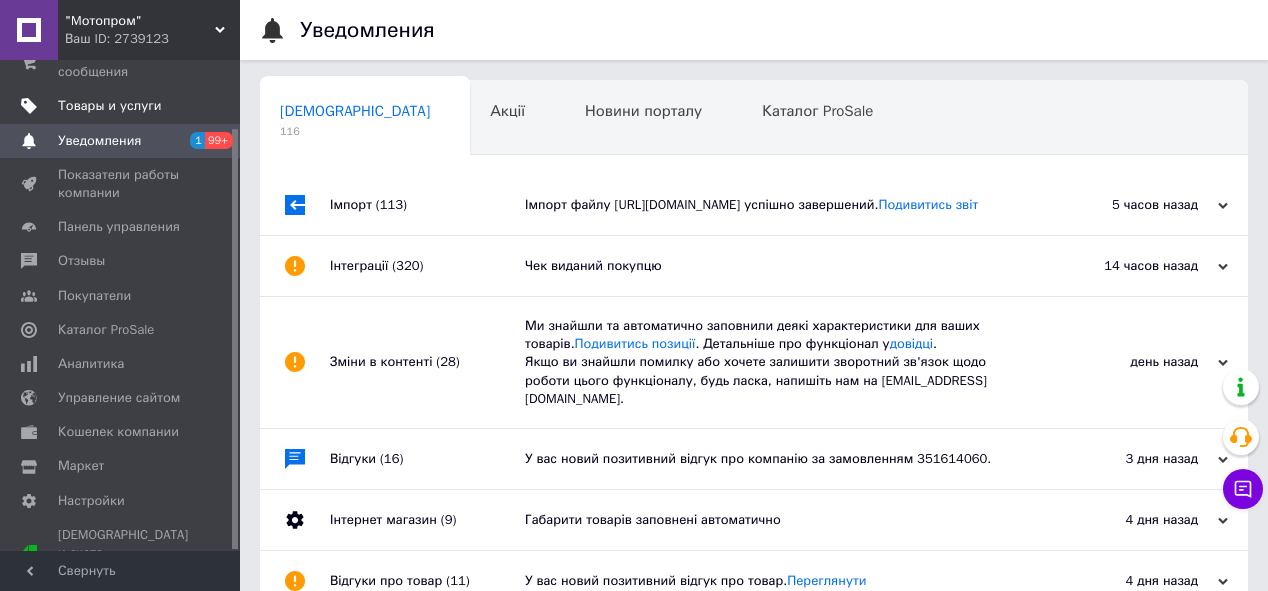 click on "Товары и услуги" at bounding box center [121, 106] 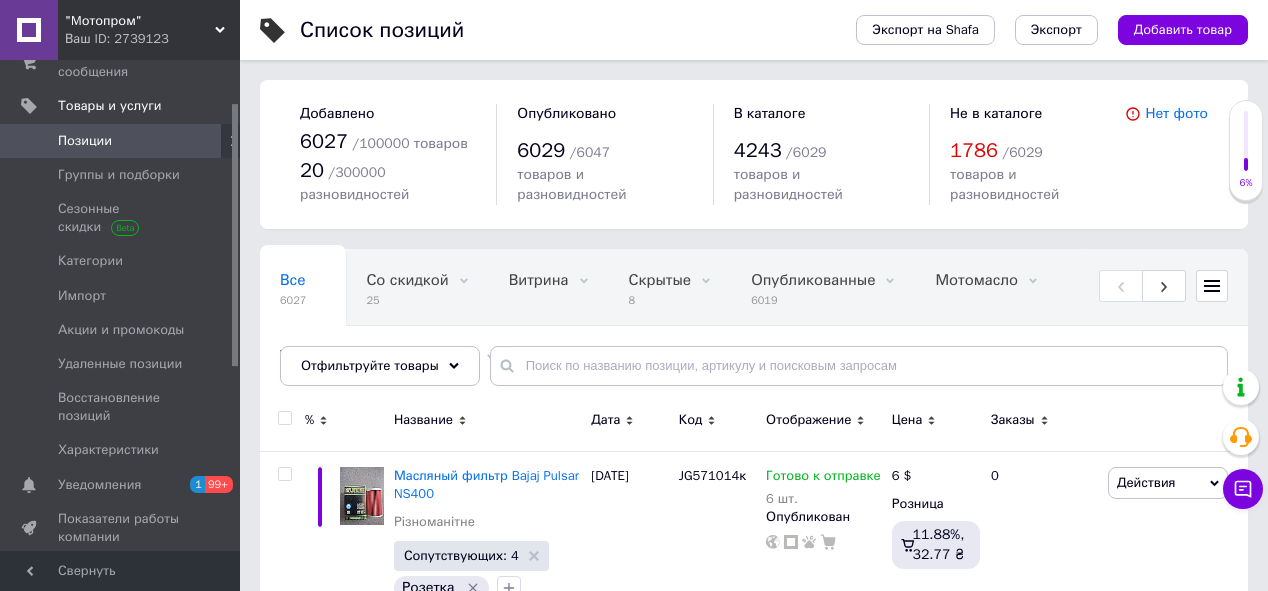 click on "Позиции" at bounding box center [85, 141] 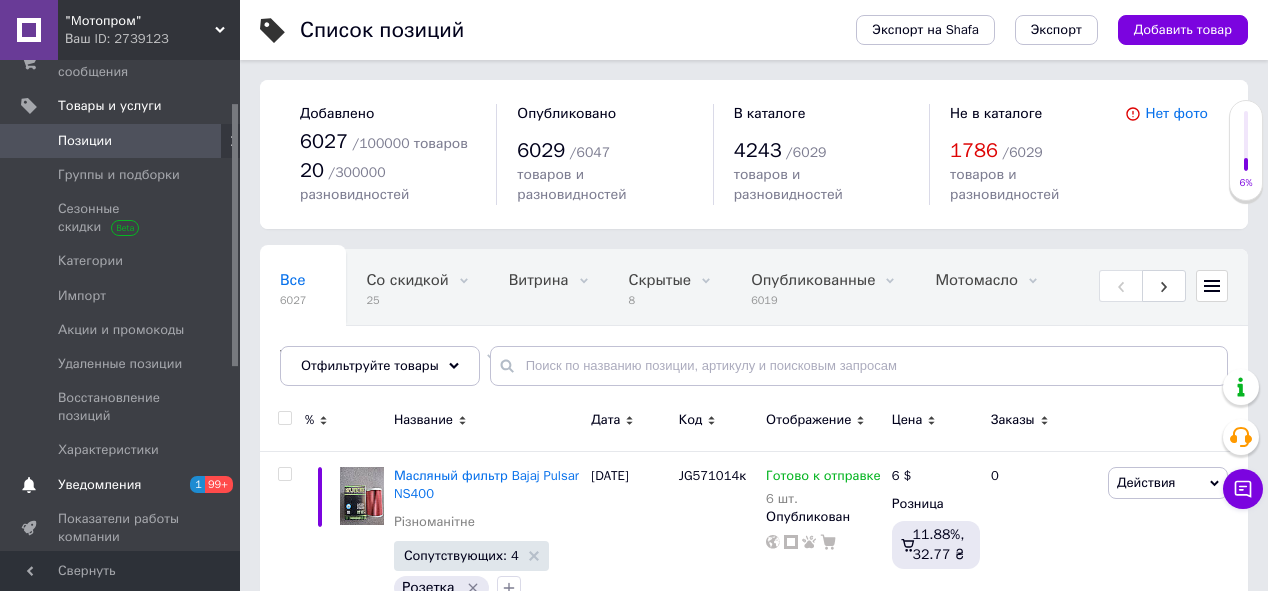 click on "Уведомления" at bounding box center [99, 485] 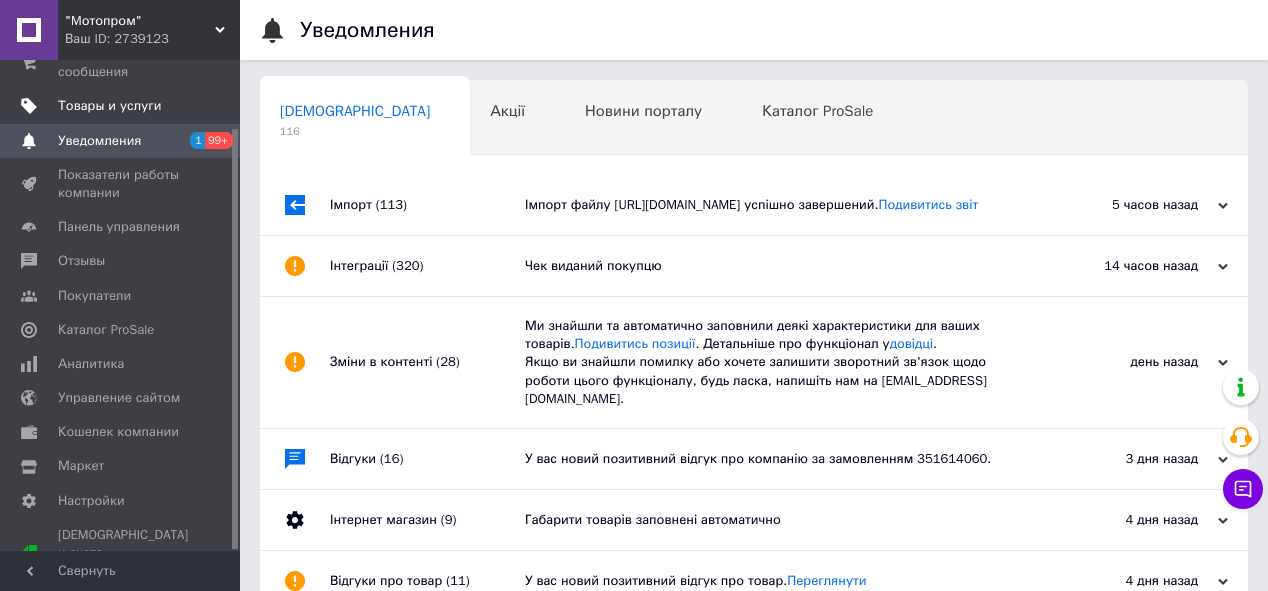 click on "Товары и услуги" at bounding box center (110, 106) 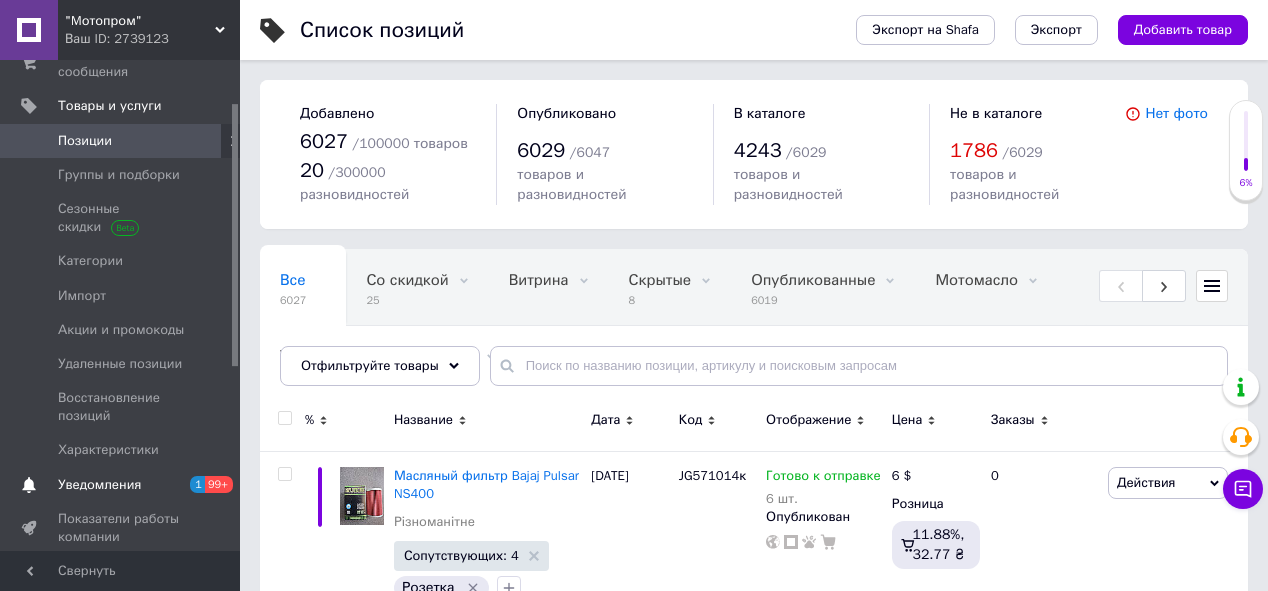 click on "Уведомления" at bounding box center (121, 485) 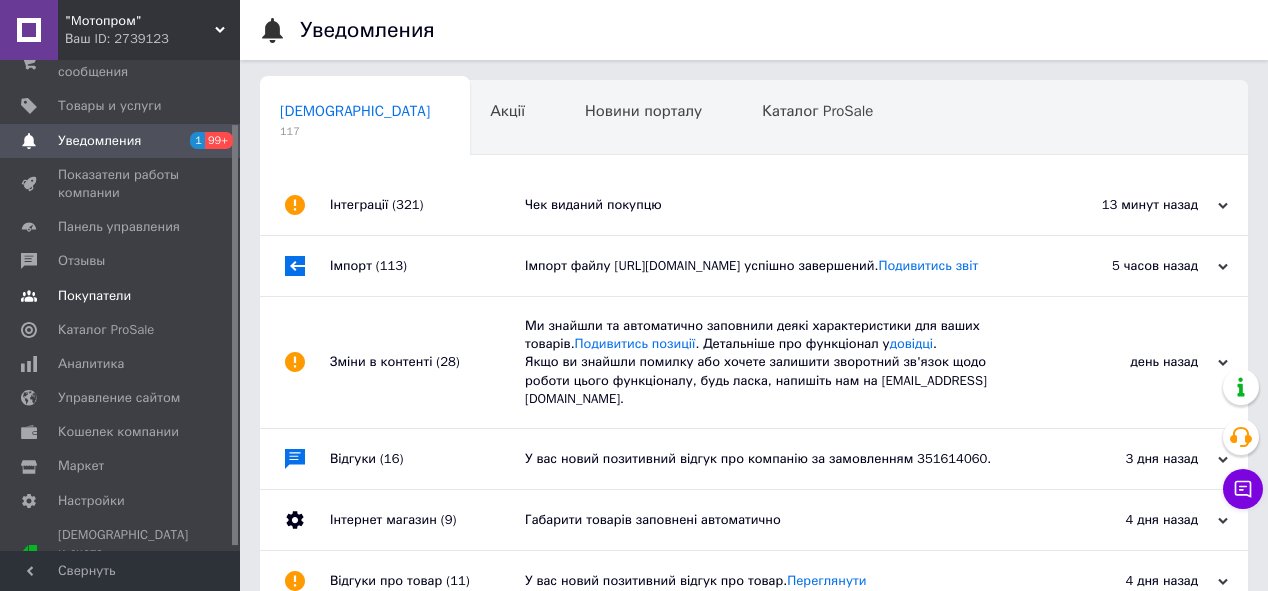 scroll, scrollTop: 0, scrollLeft: 0, axis: both 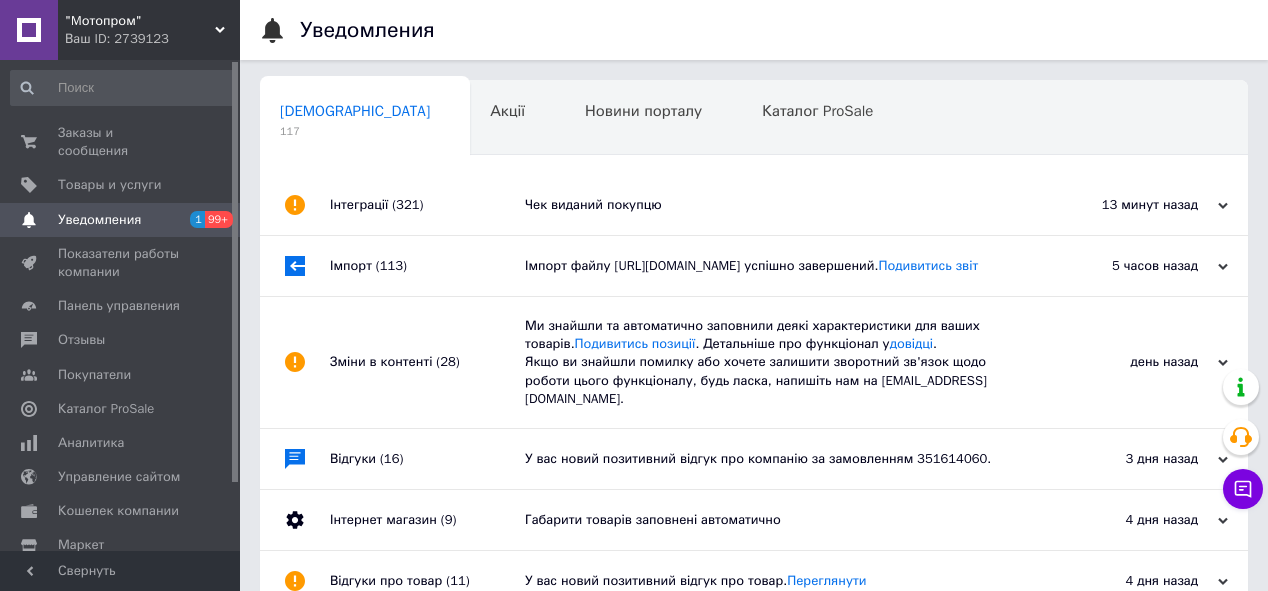 click on "Уведомления" at bounding box center (99, 220) 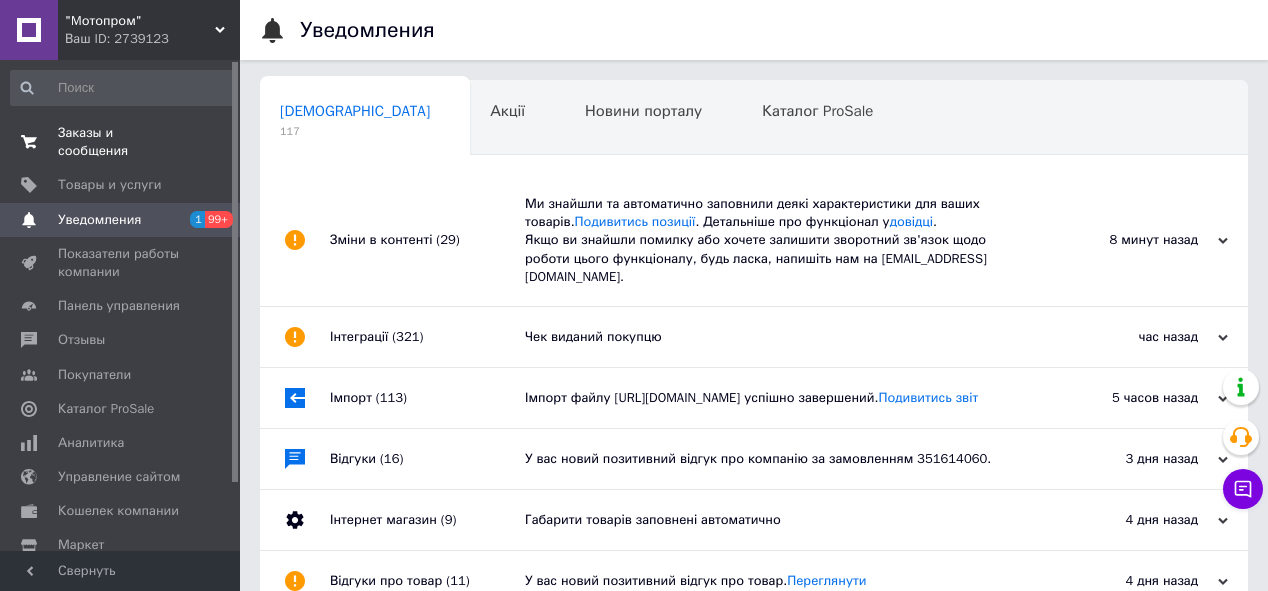 click on "Заказы и сообщения" at bounding box center [121, 142] 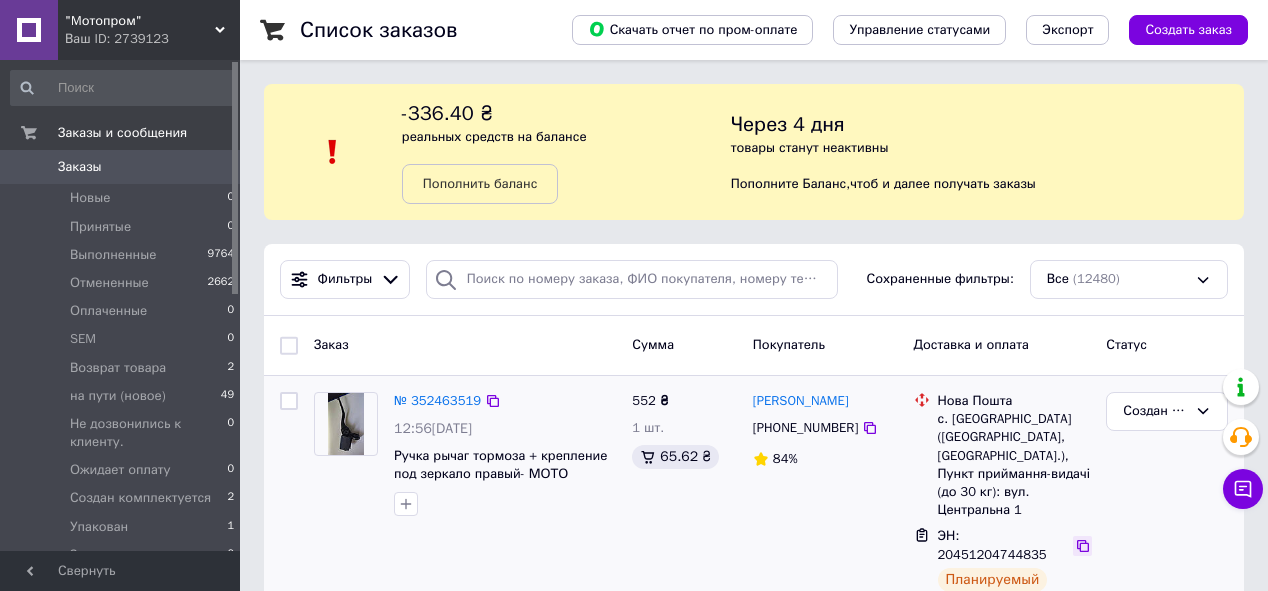 click 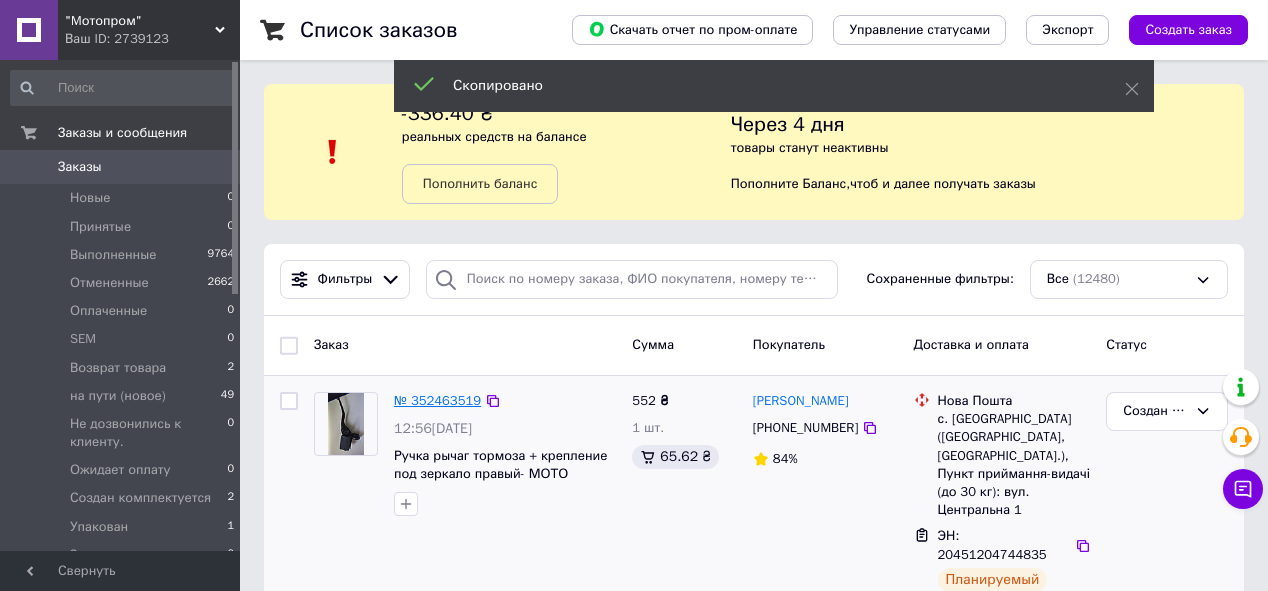 click on "№ 352463519" at bounding box center (437, 400) 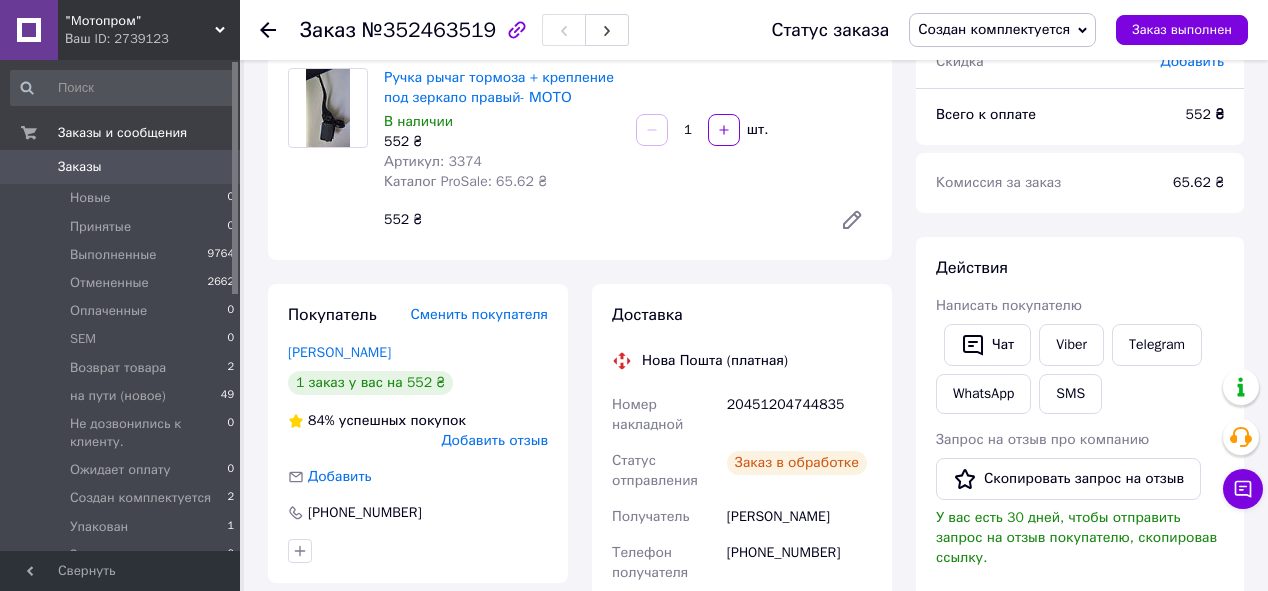 scroll, scrollTop: 240, scrollLeft: 0, axis: vertical 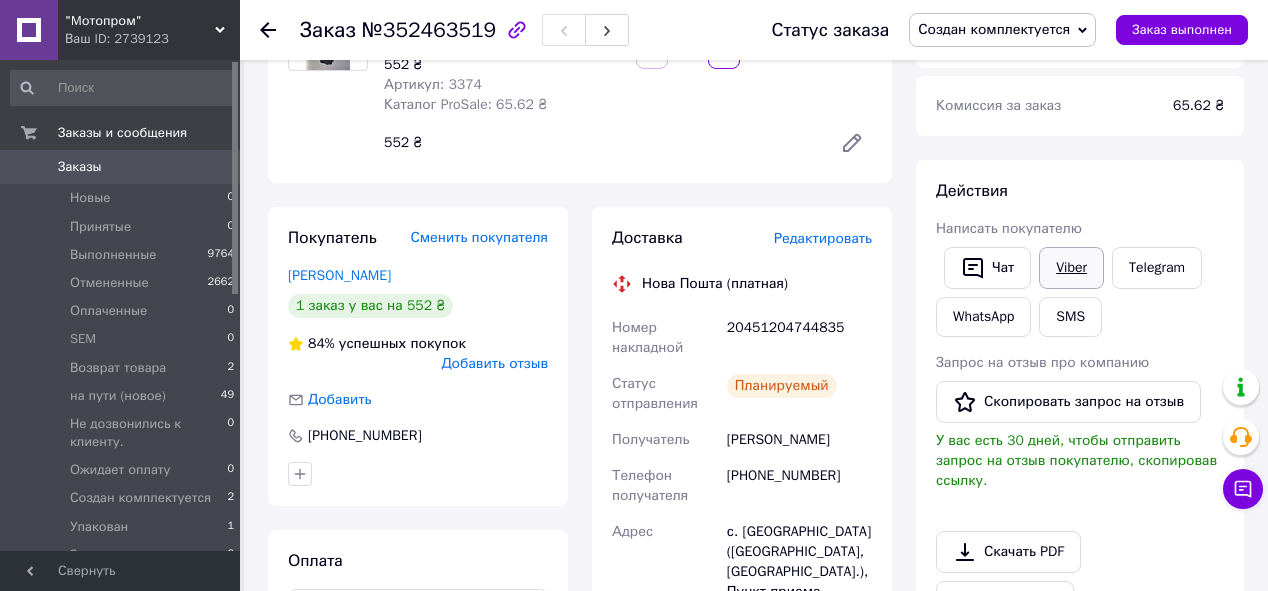 click on "Viber" at bounding box center [1071, 268] 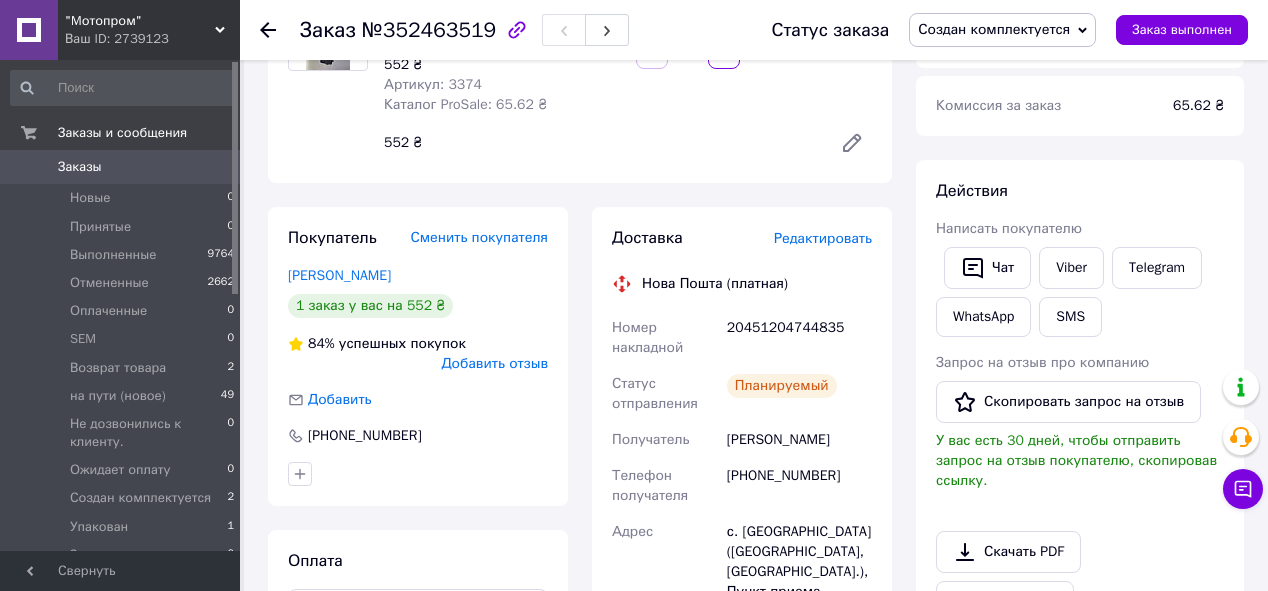 click on "Создан комплектуется" at bounding box center (1002, 30) 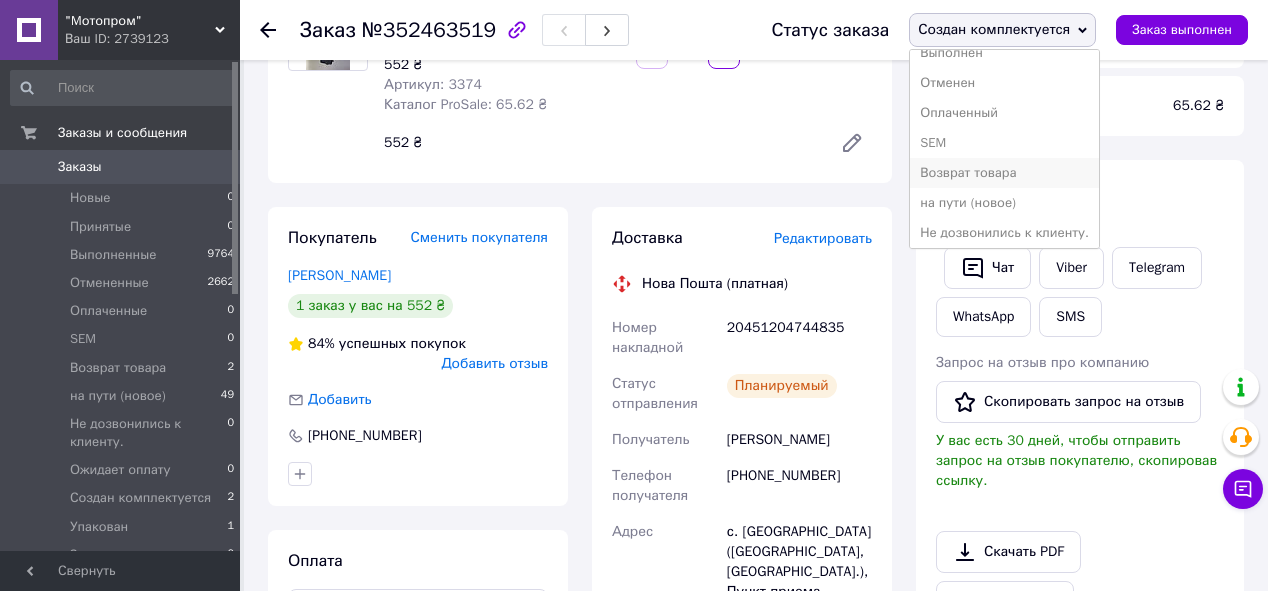 scroll, scrollTop: 112, scrollLeft: 0, axis: vertical 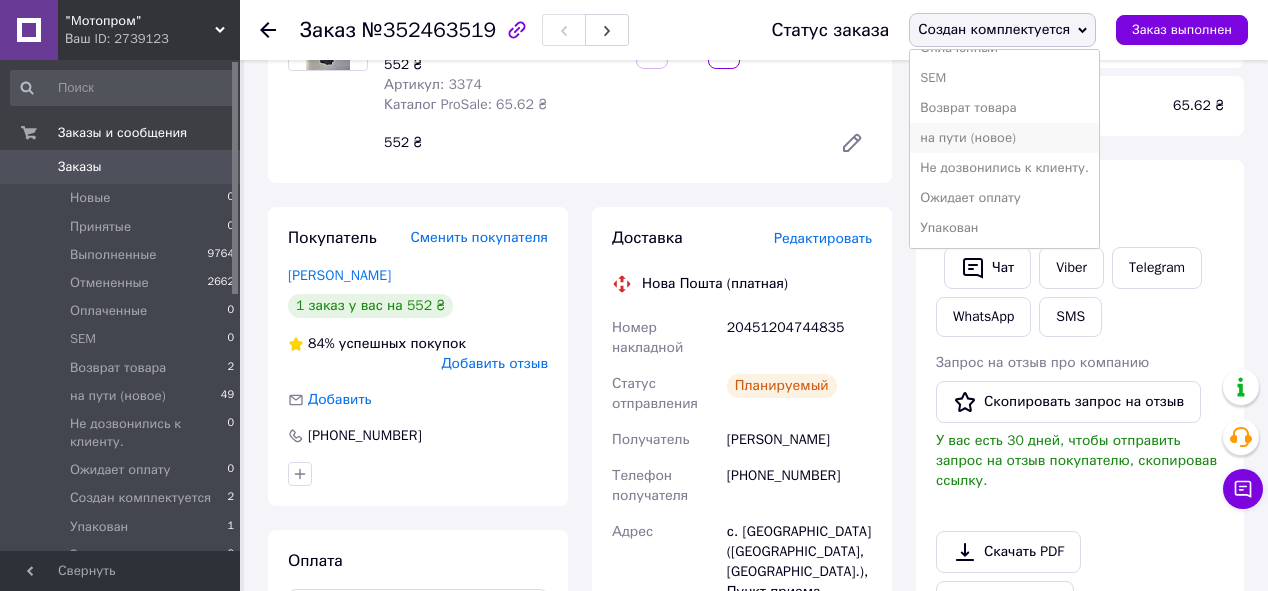 click on "на пути (новое)" at bounding box center [1004, 138] 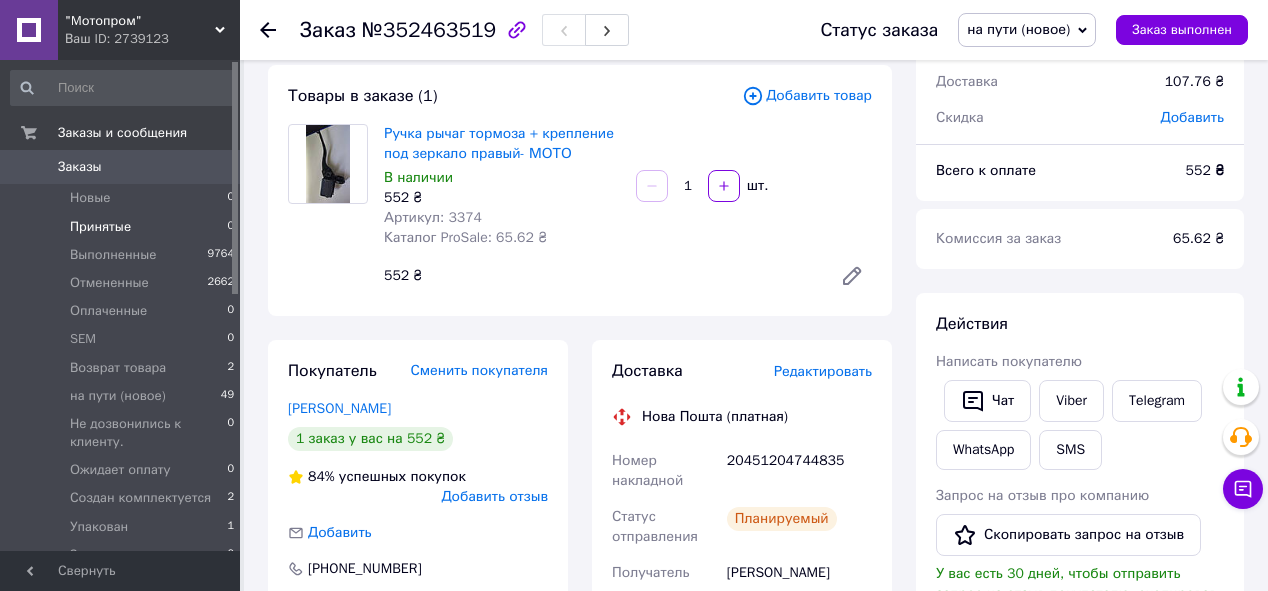 scroll, scrollTop: 0, scrollLeft: 0, axis: both 